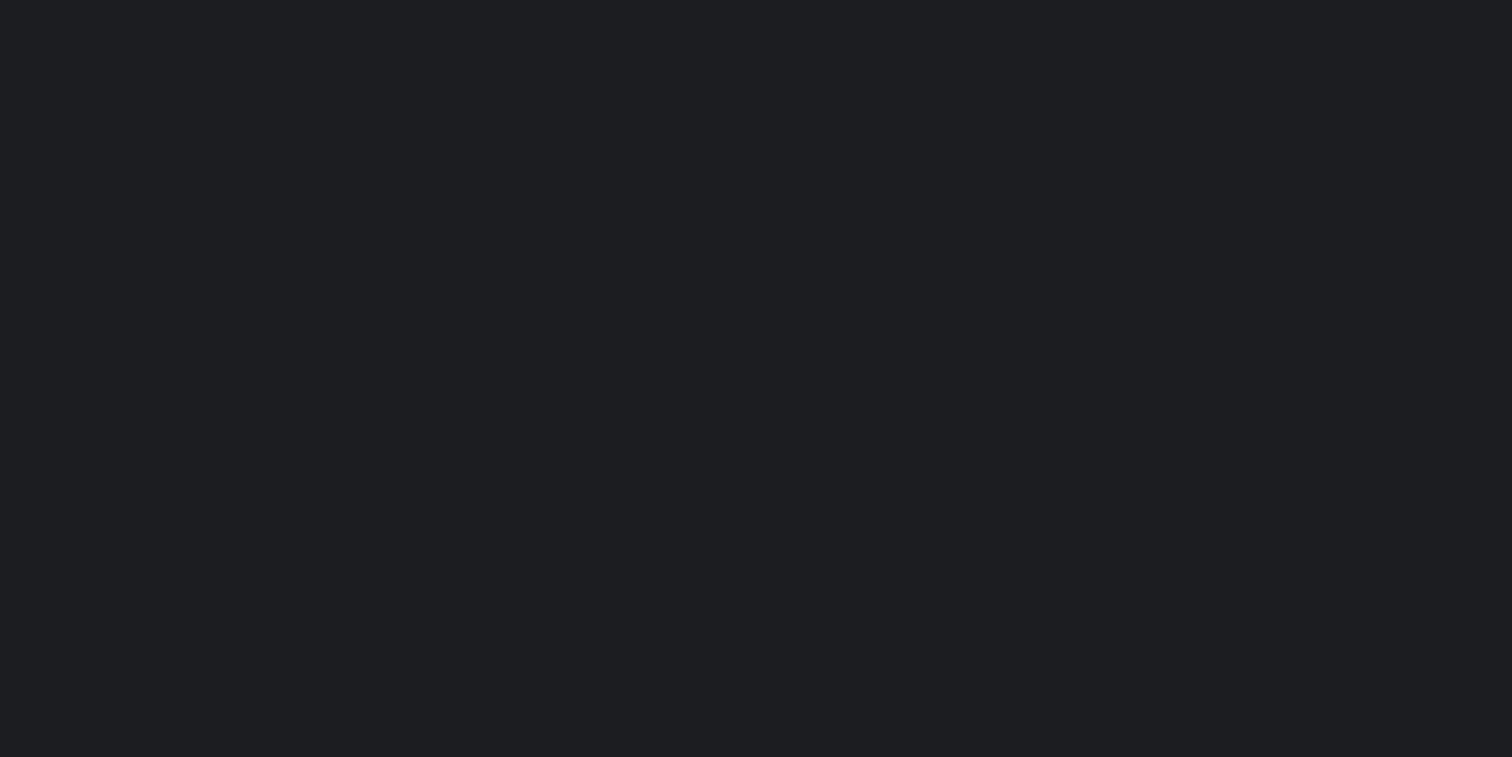 scroll, scrollTop: 0, scrollLeft: 0, axis: both 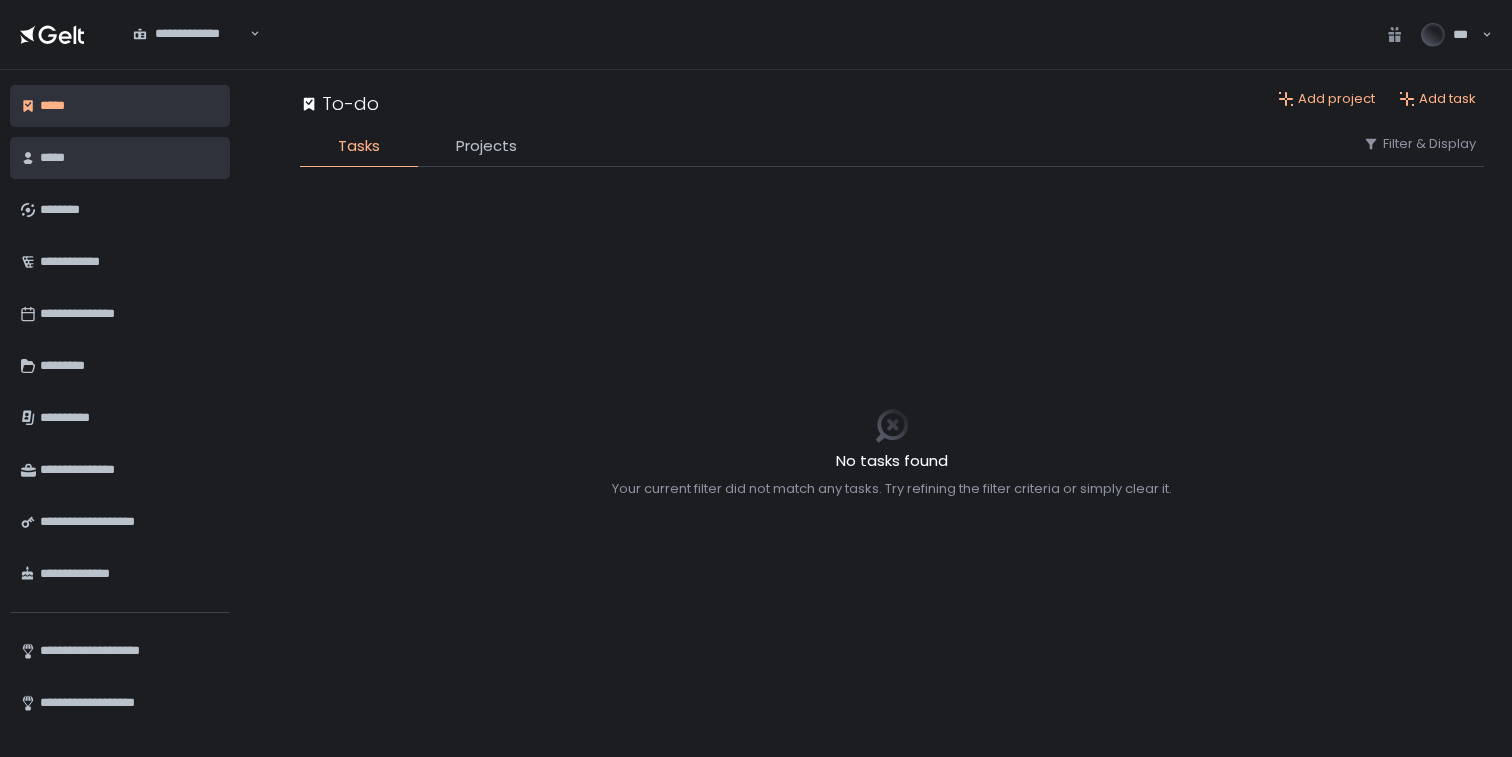 click on "*****" at bounding box center [127, 158] 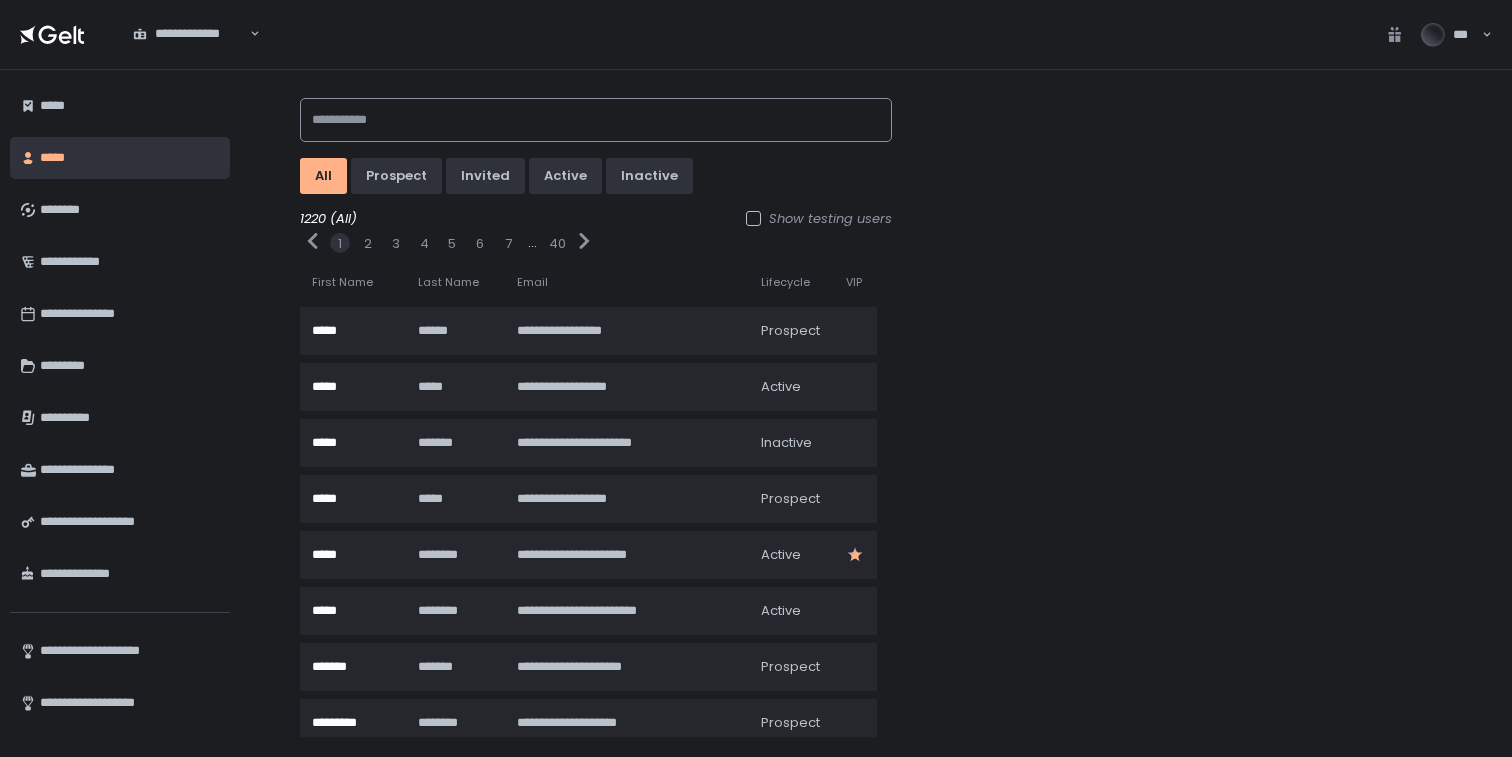click 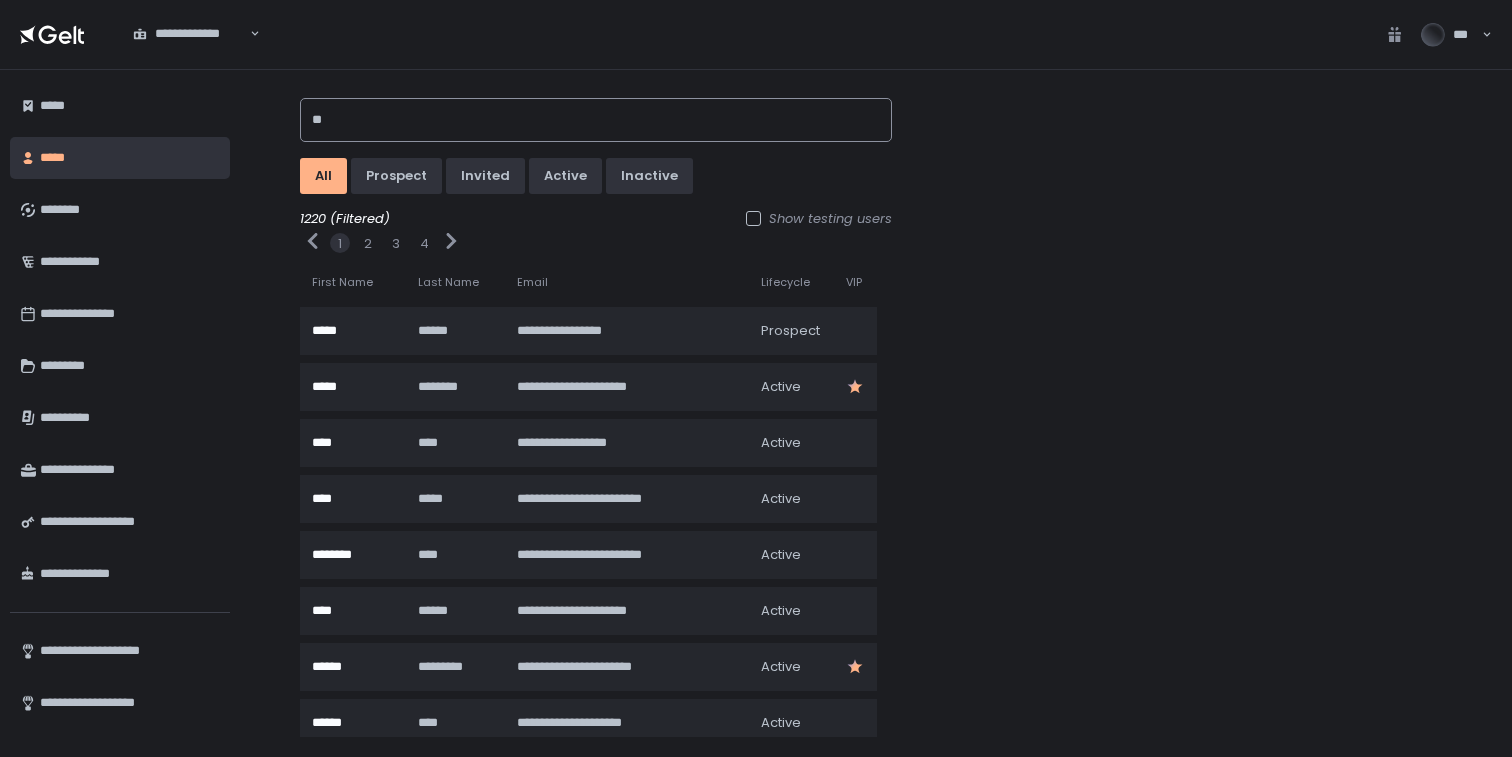 type on "***" 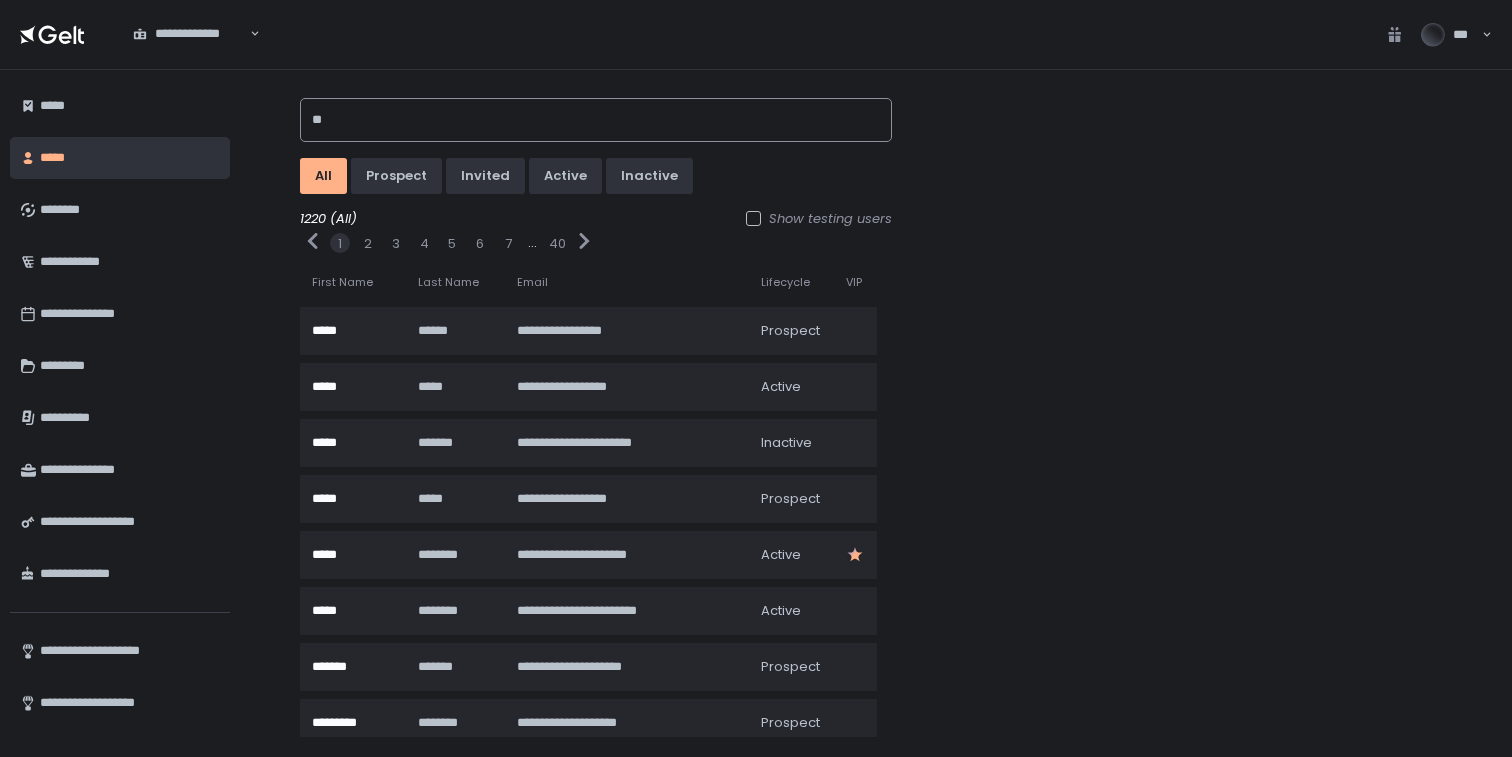 type on "***" 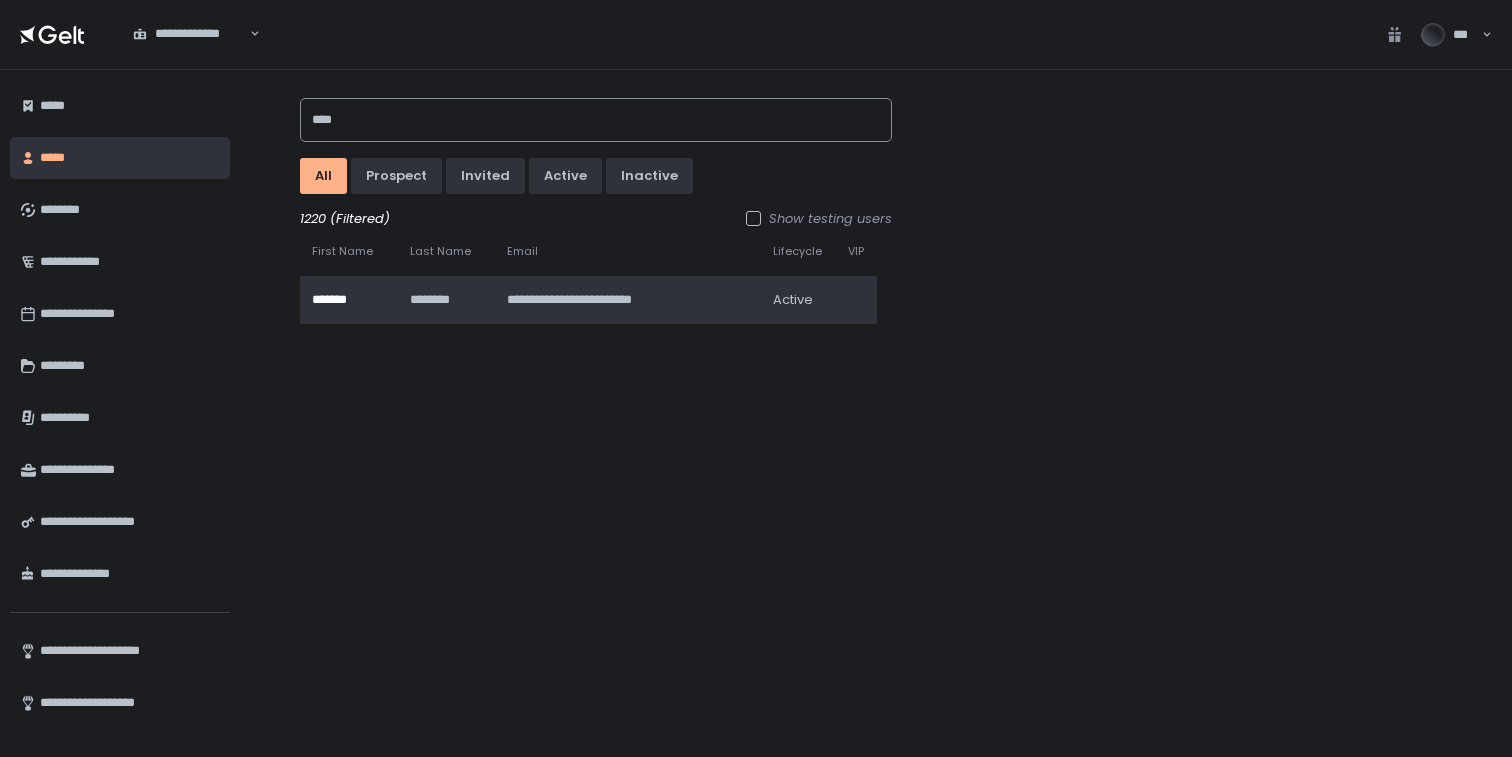 type on "****" 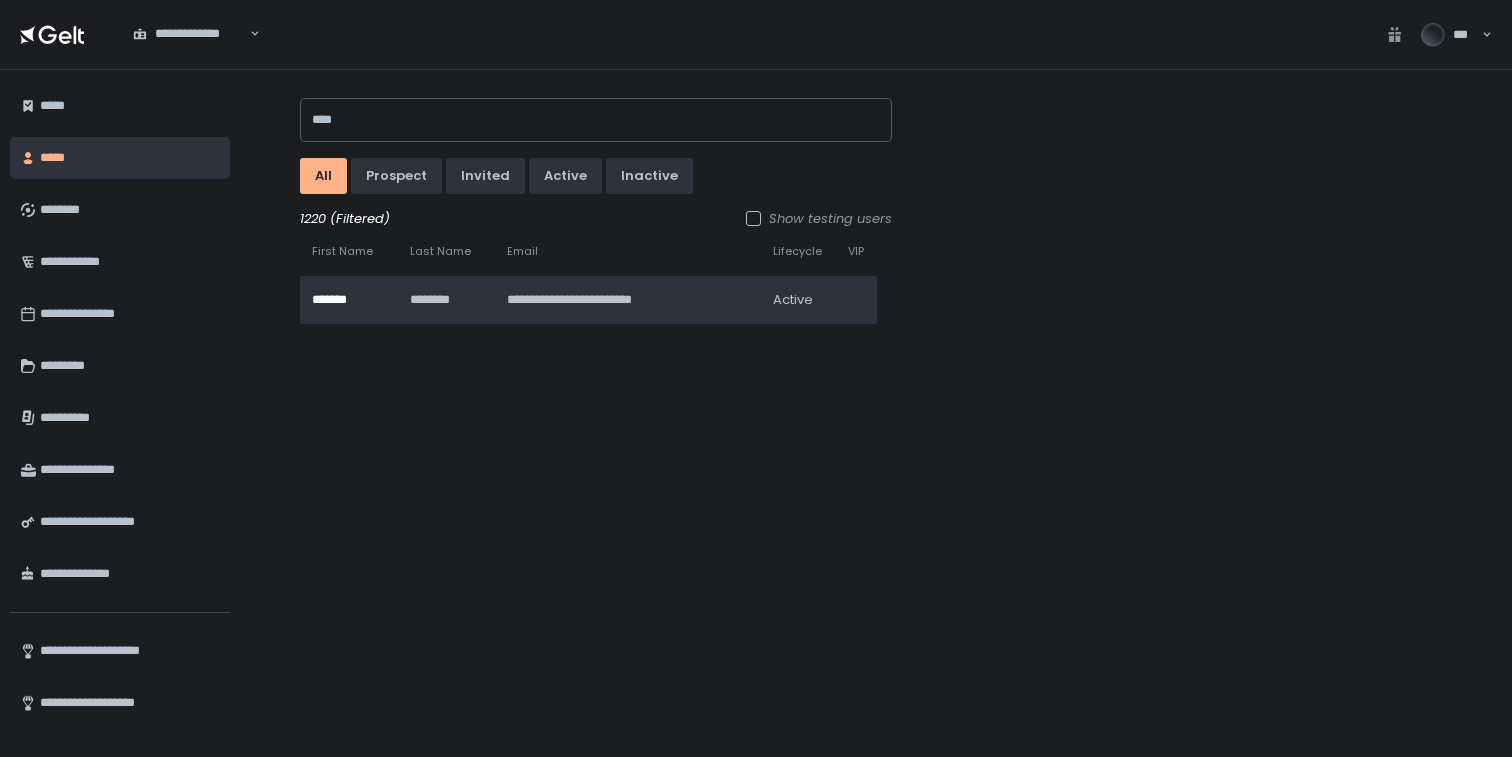 click on "**********" 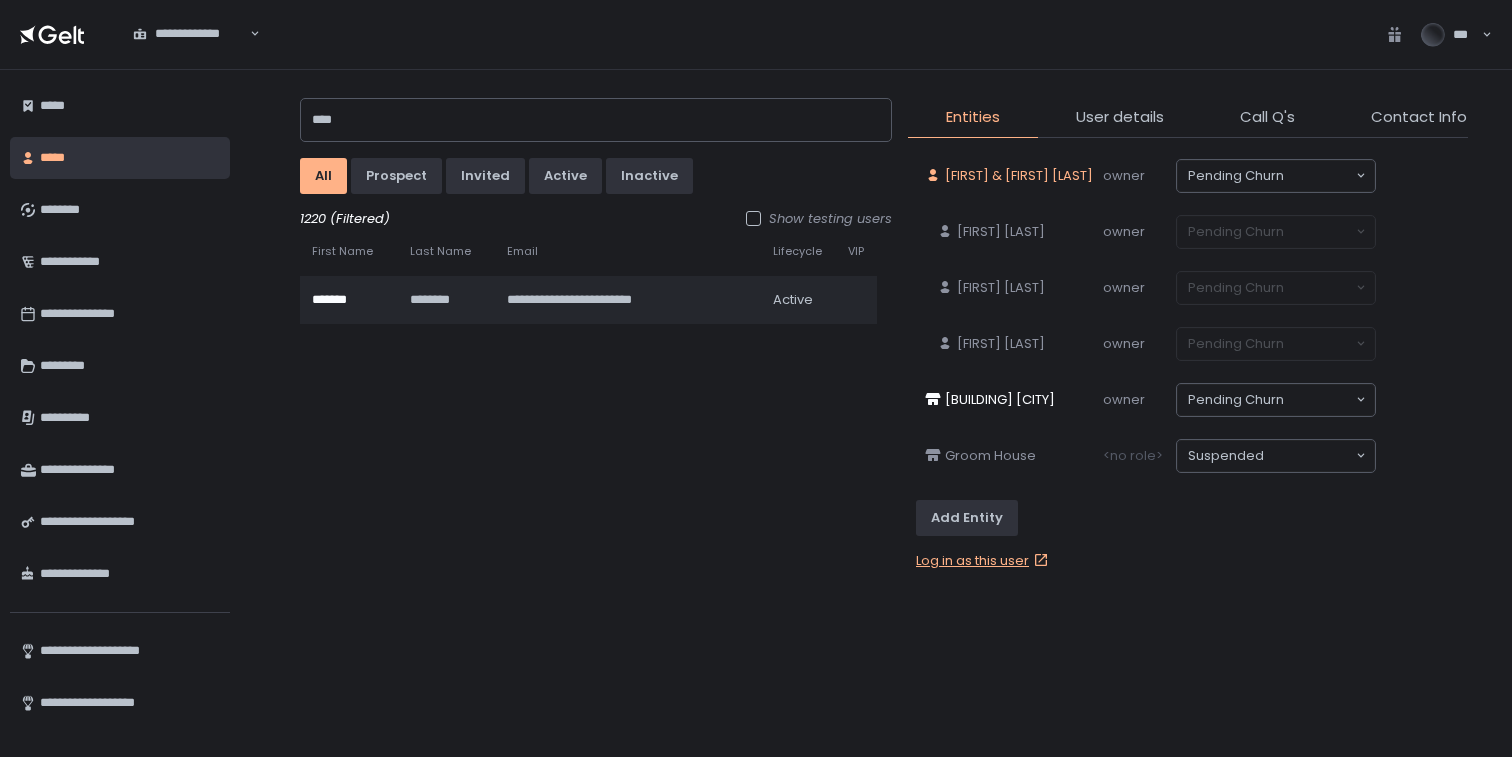 click on "Jenessa & Prasanna De Alwis" at bounding box center (1019, 176) 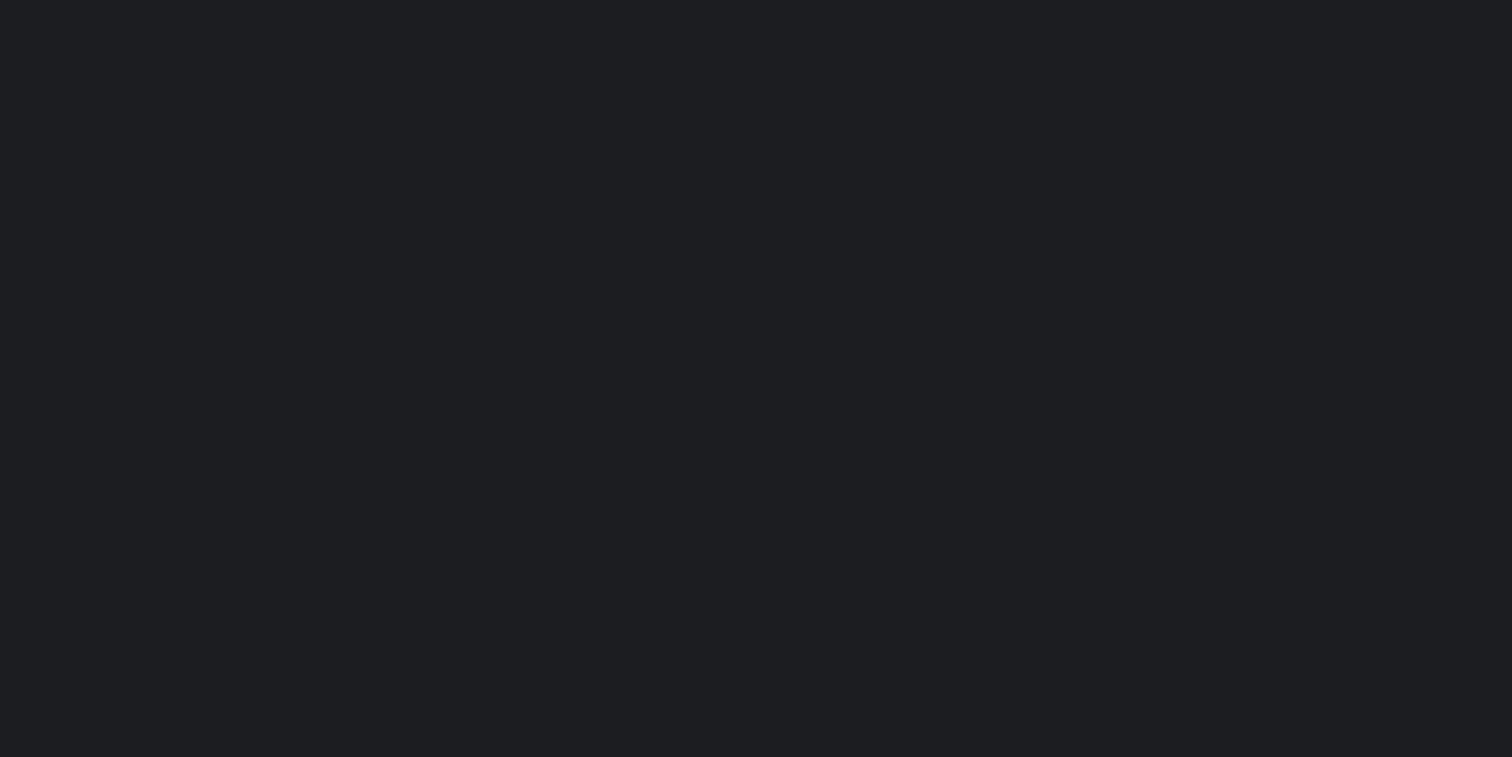 scroll, scrollTop: 0, scrollLeft: 0, axis: both 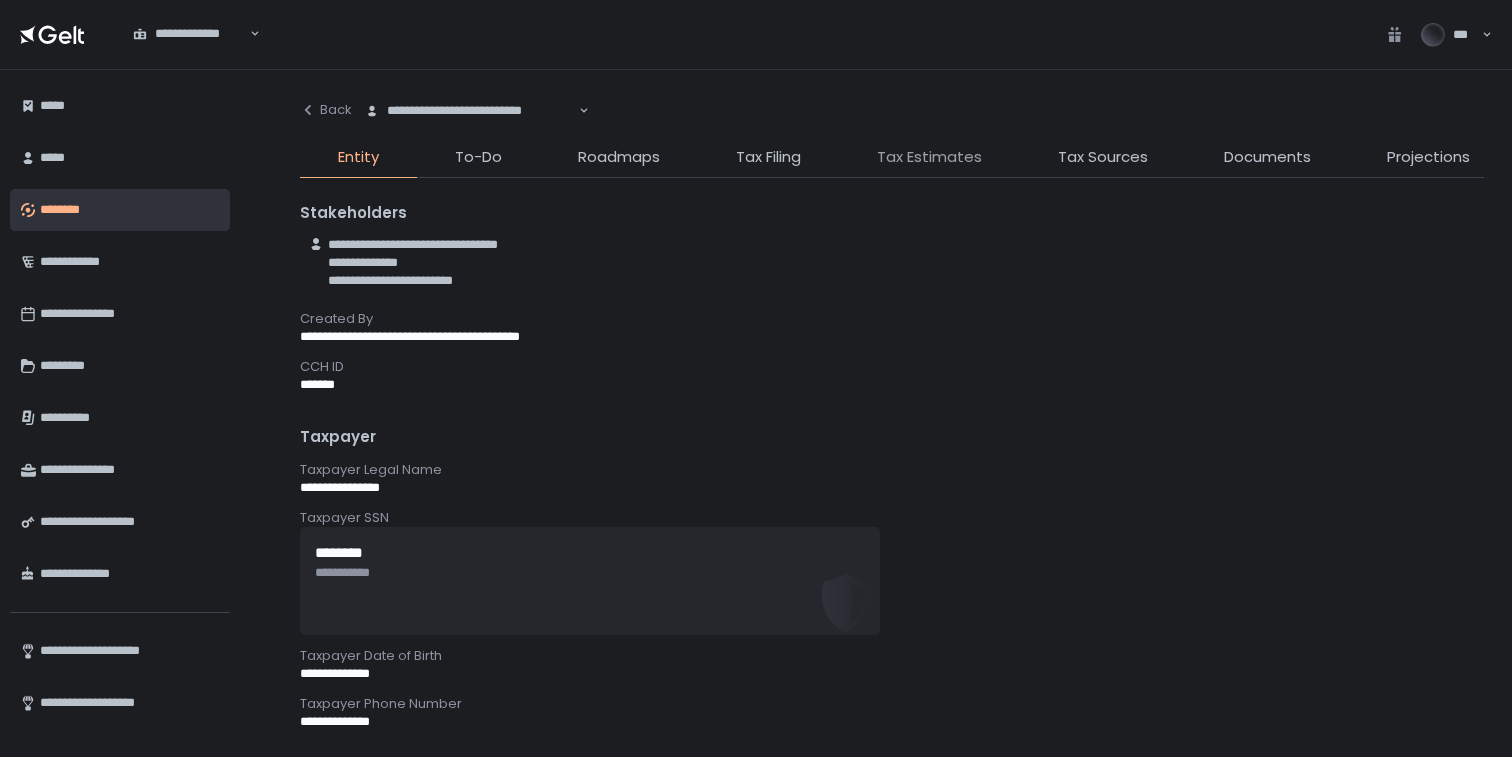 click on "Tax Estimates" at bounding box center (929, 157) 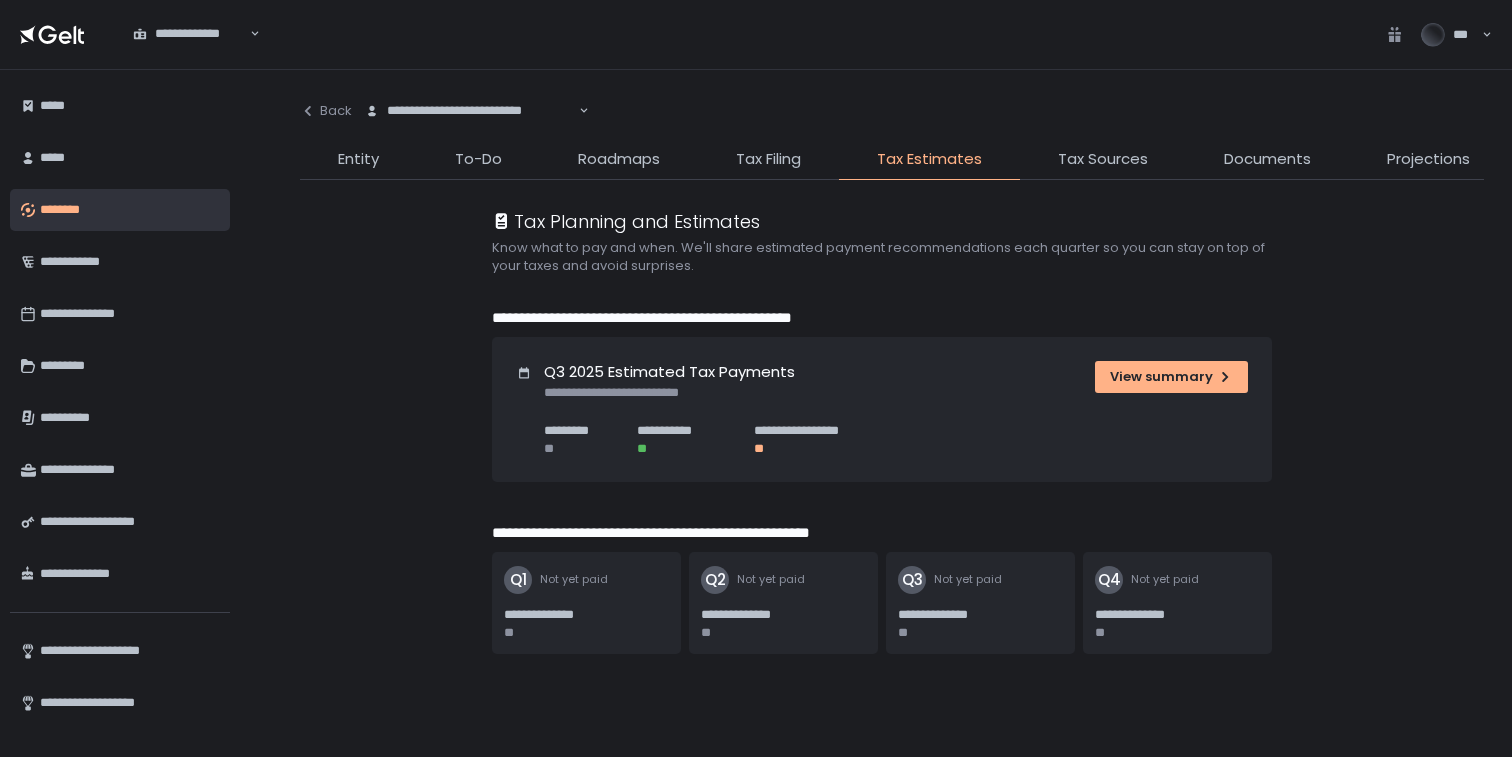 click on "Tax Filing" 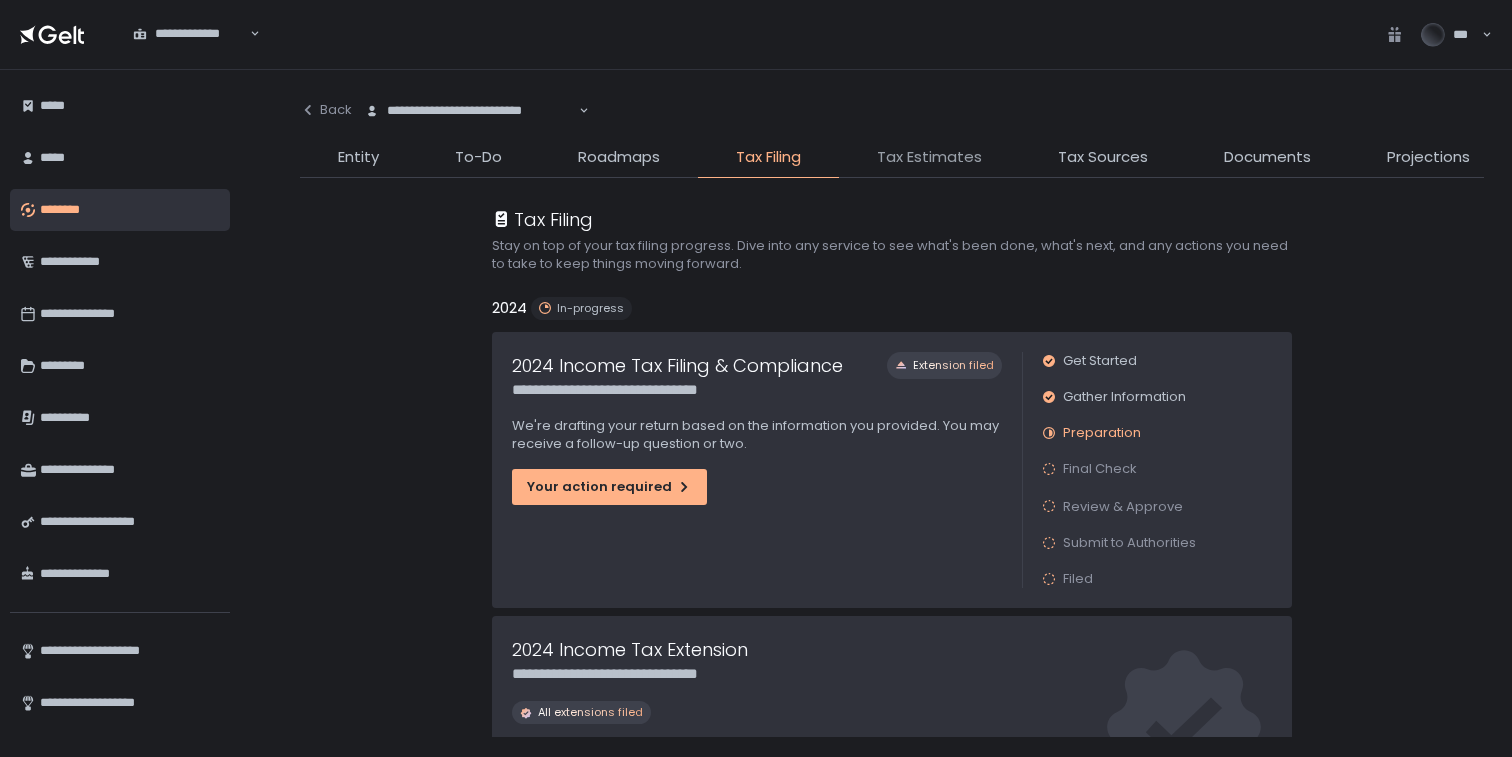click on "Tax Estimates" at bounding box center [929, 157] 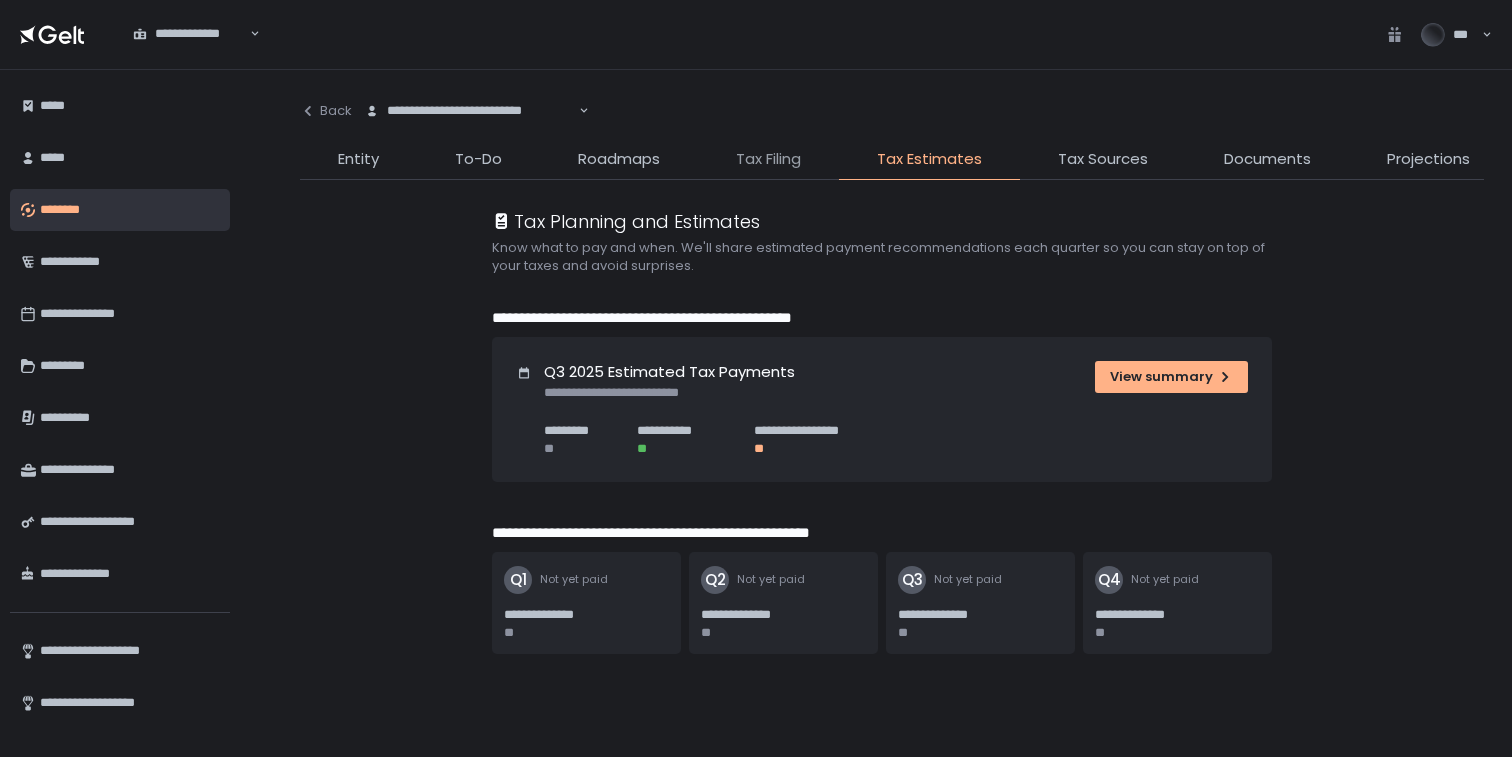 click on "Tax Filing" at bounding box center (768, 159) 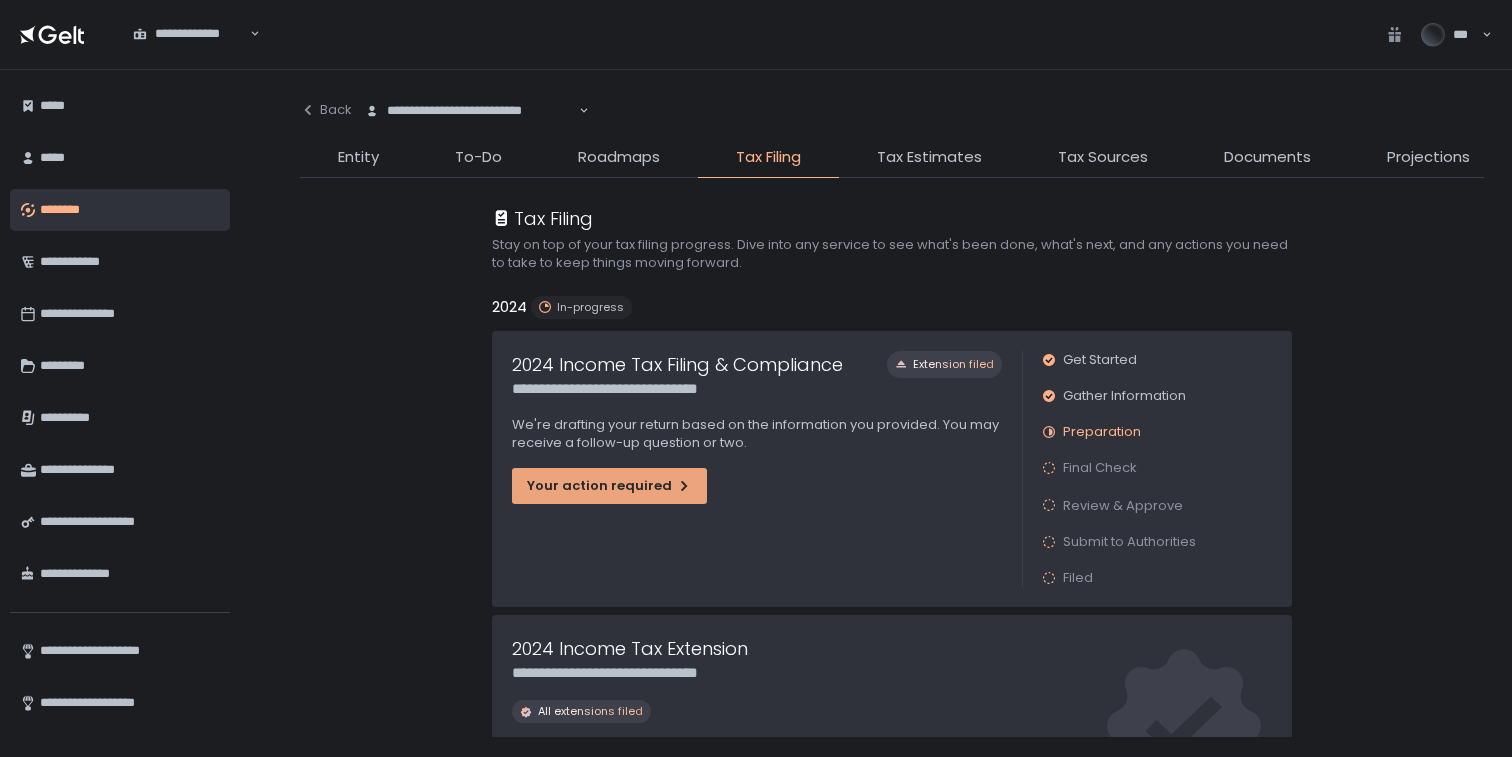 scroll, scrollTop: 0, scrollLeft: 0, axis: both 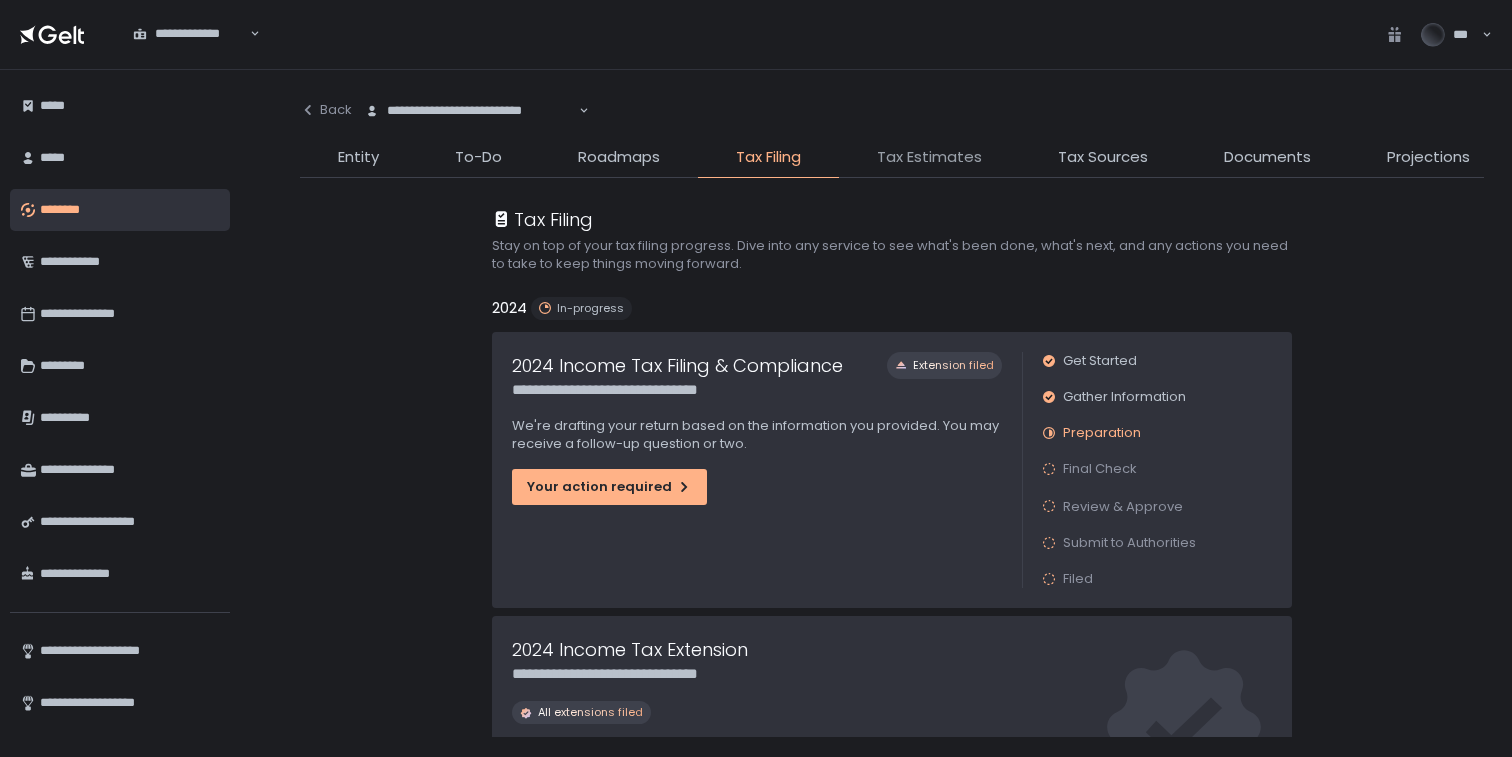 click on "Tax Estimates" at bounding box center [929, 157] 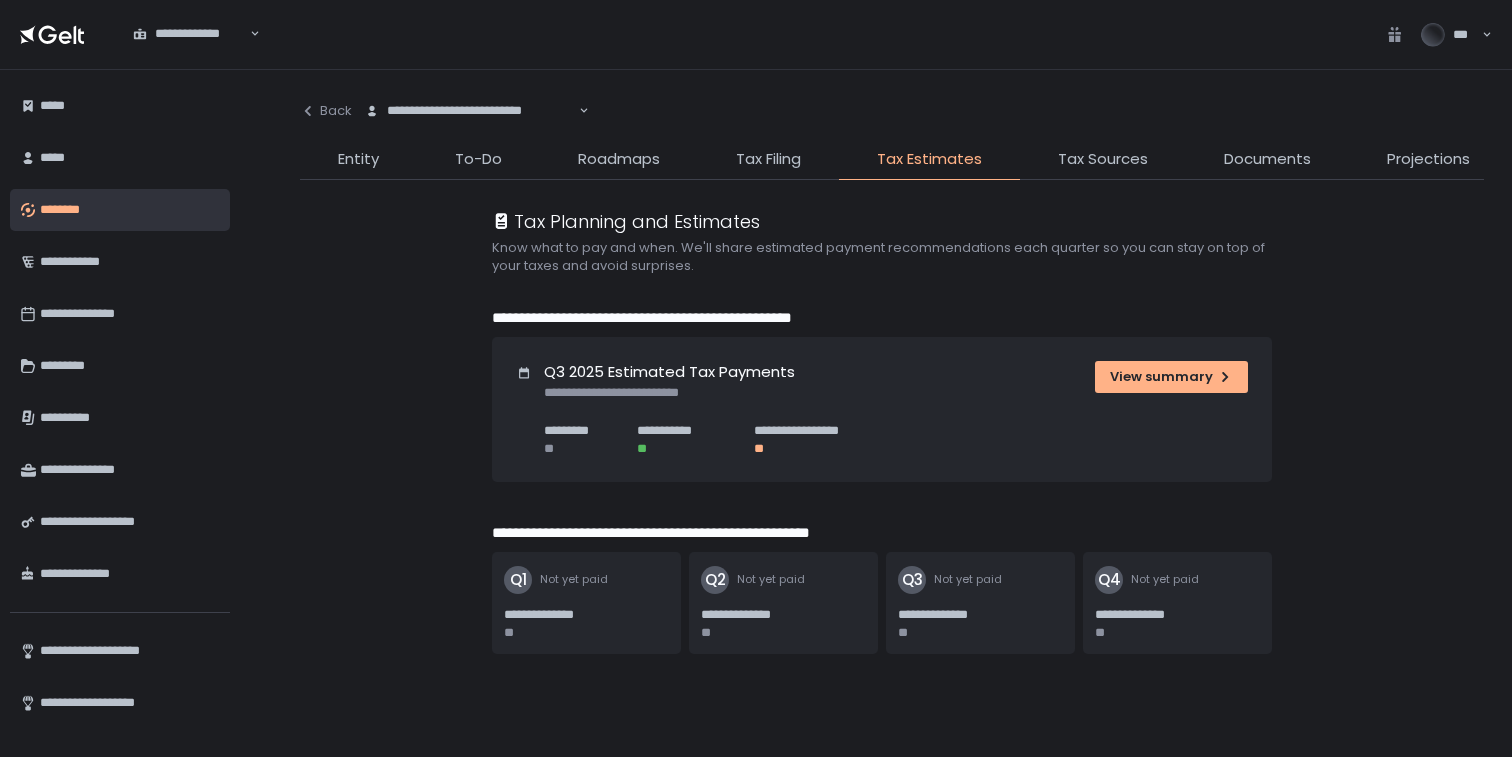 click on "**********" at bounding box center (892, 413) 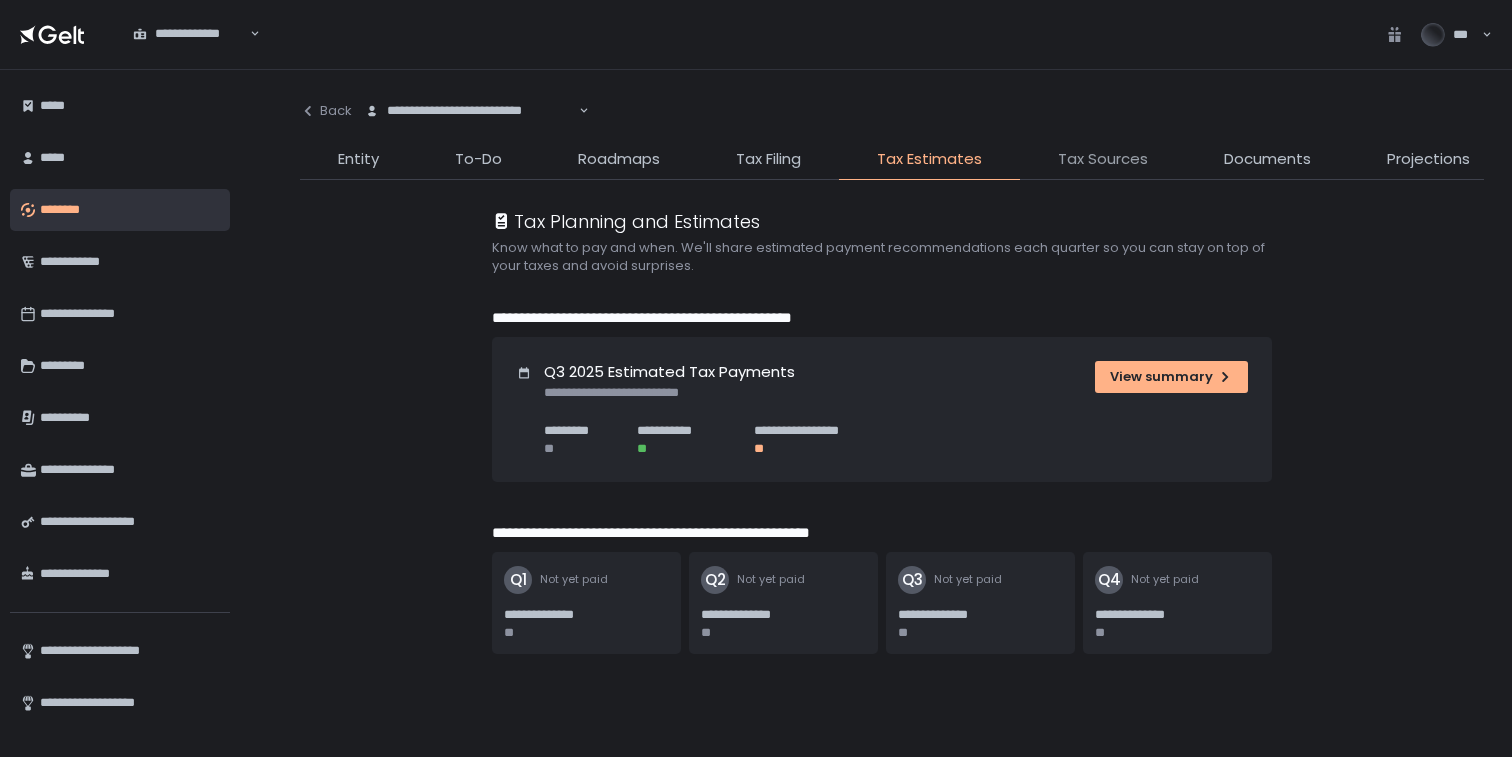 click on "Tax Sources" at bounding box center (1103, 159) 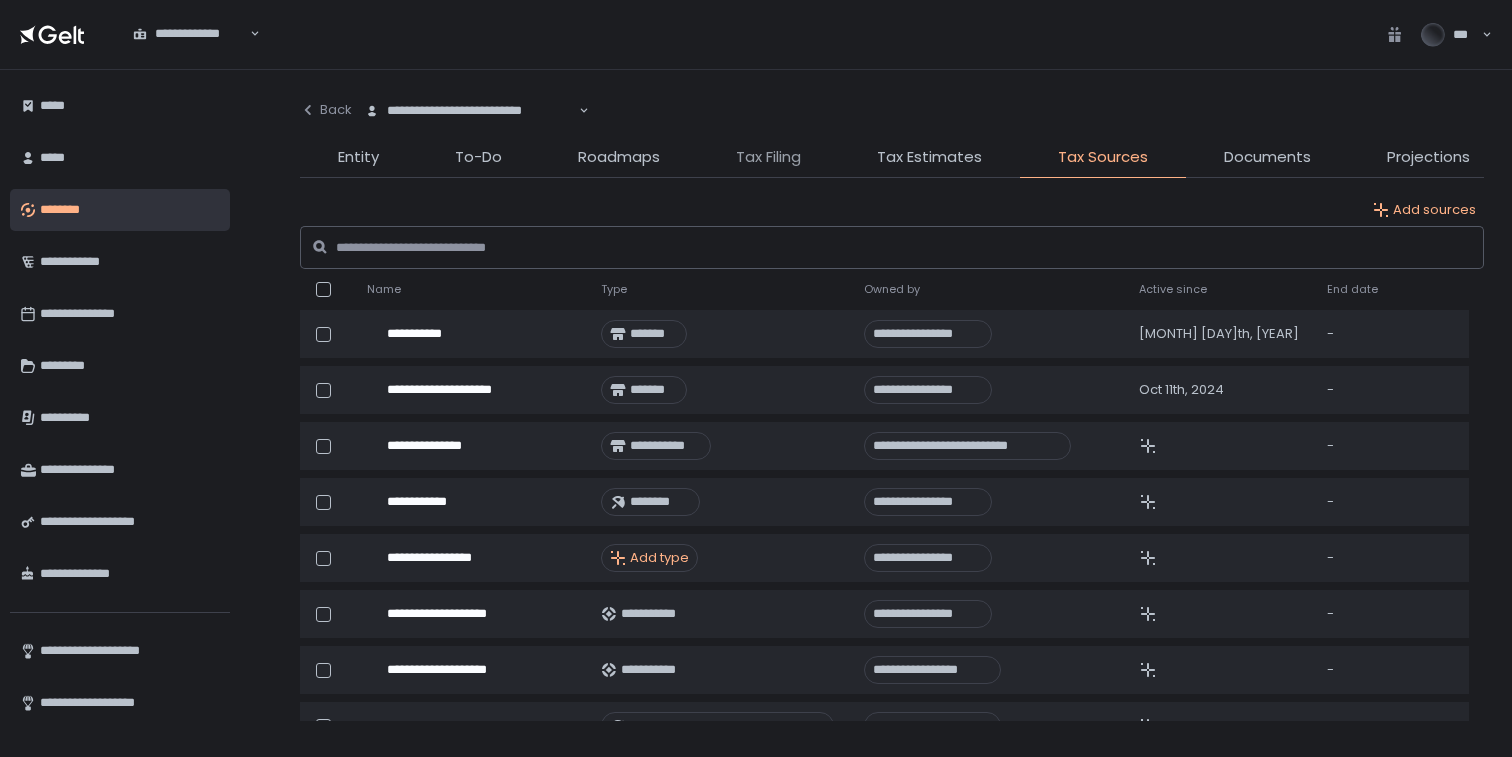 click on "Tax Filing" at bounding box center [768, 157] 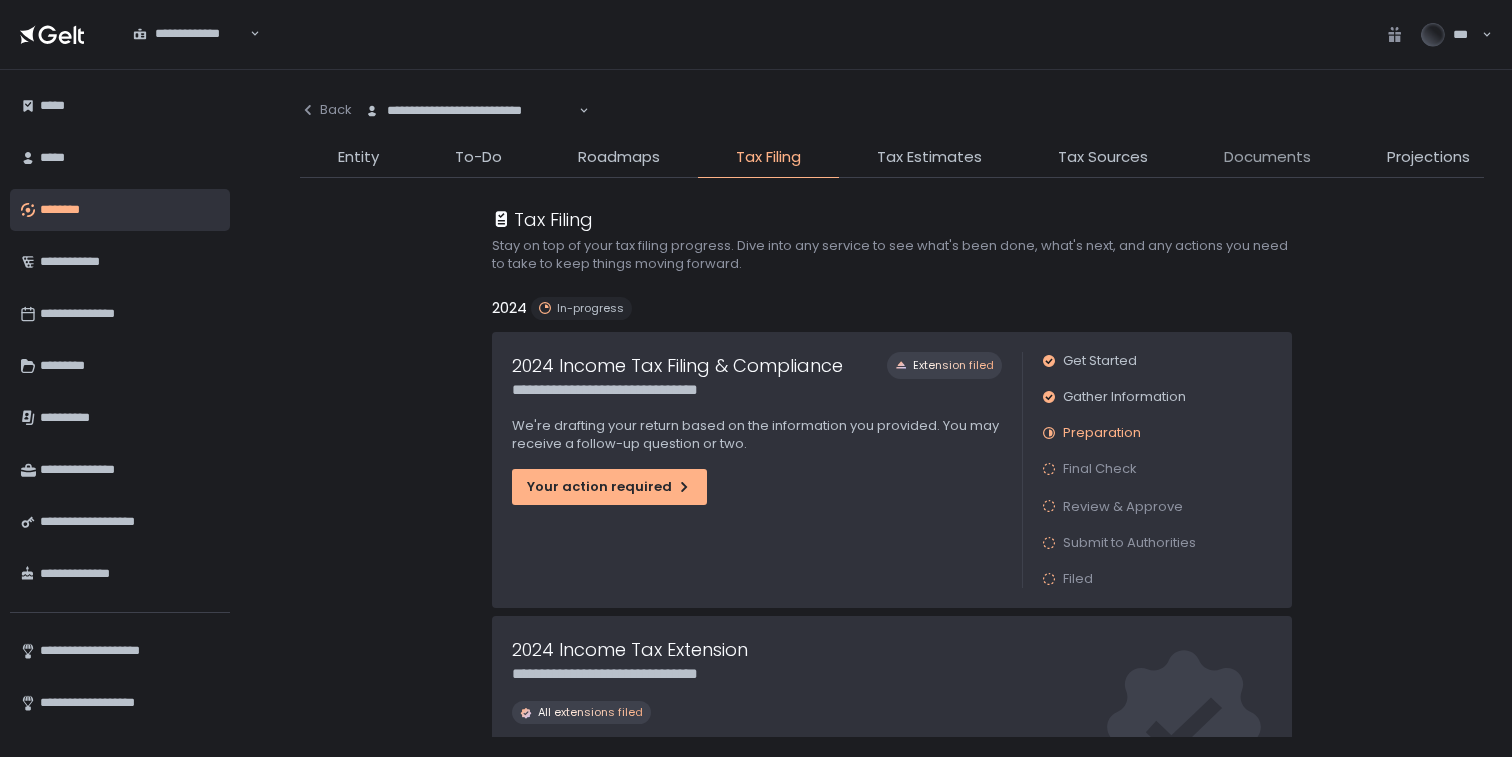 click on "Documents" at bounding box center (1267, 157) 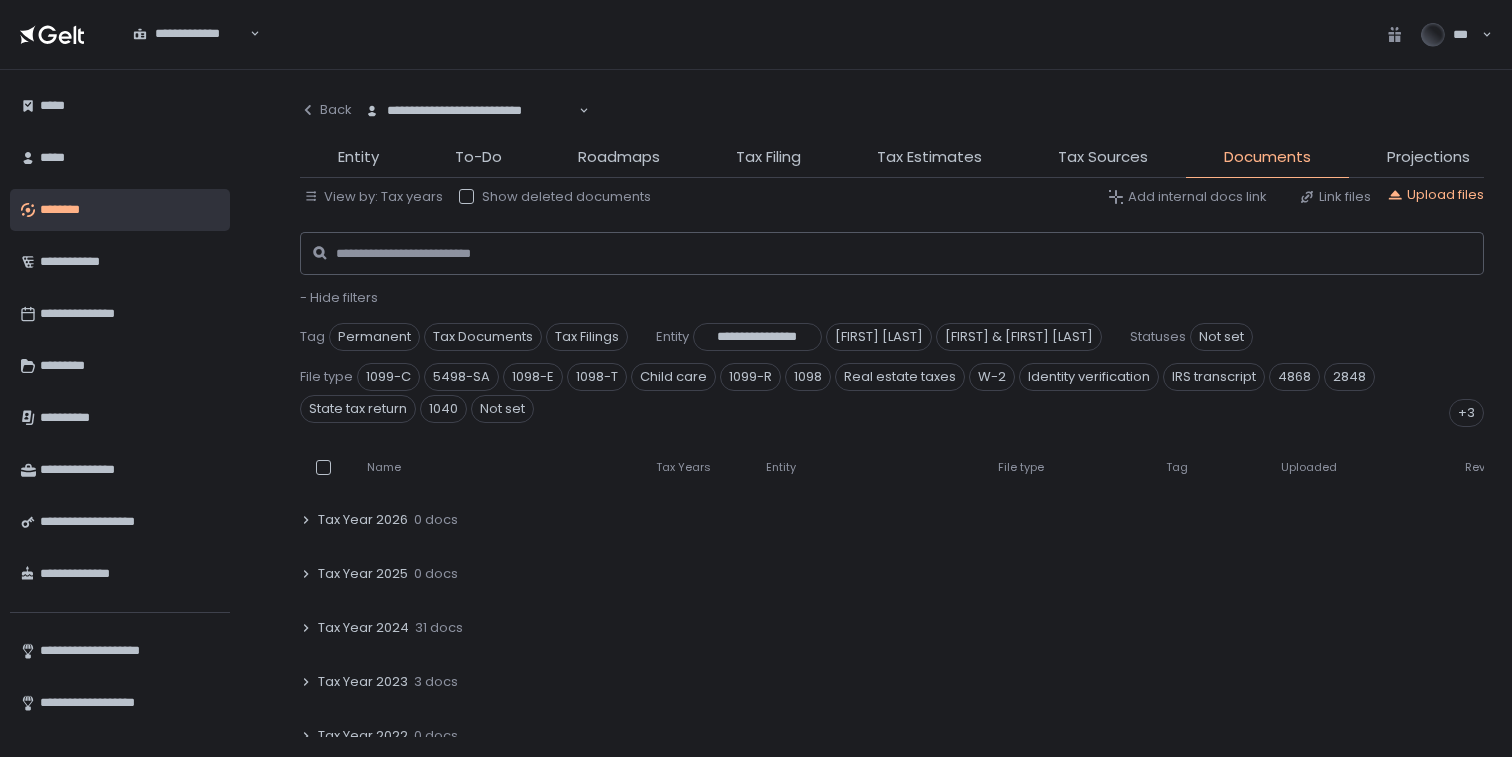 scroll, scrollTop: 359, scrollLeft: 0, axis: vertical 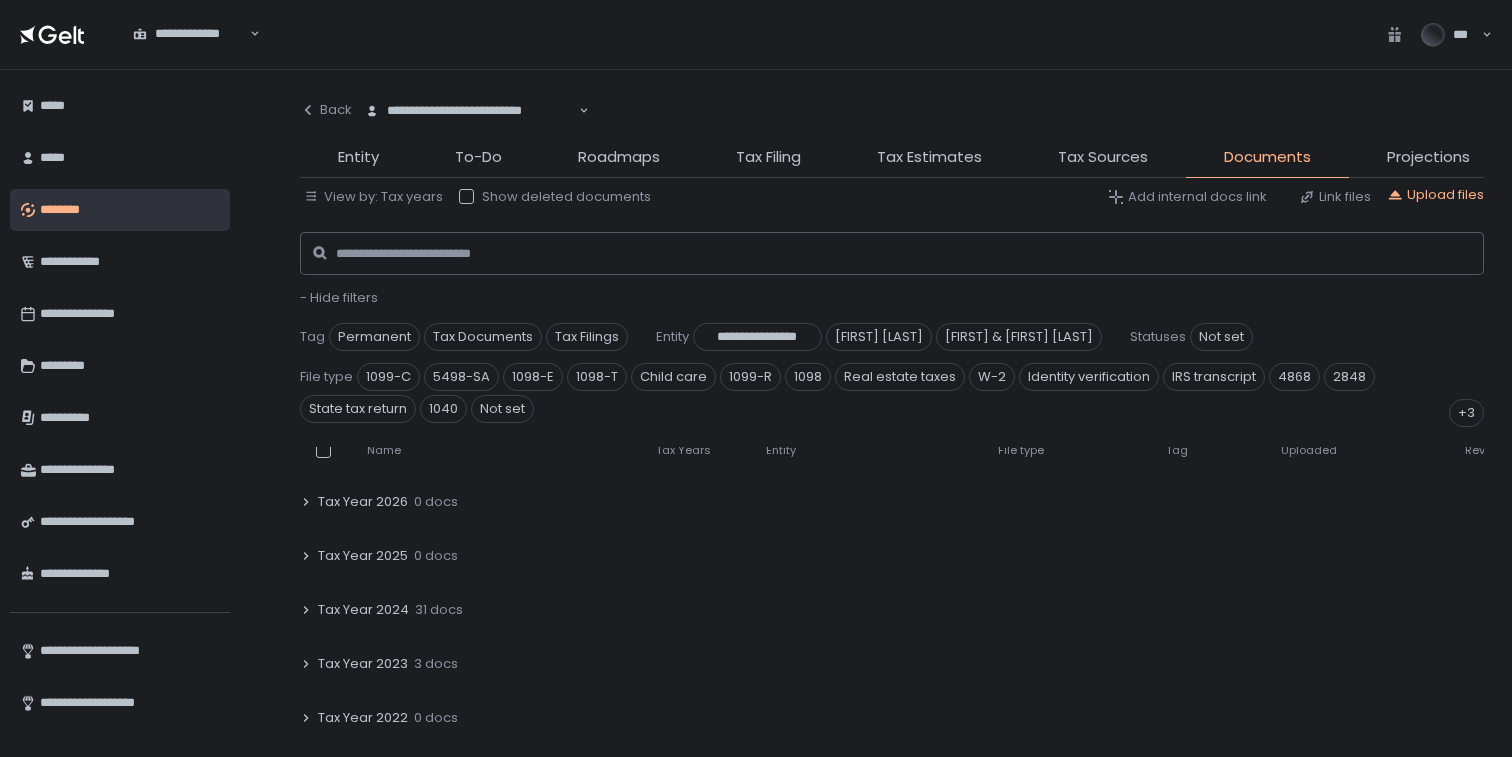 click on "31 docs" 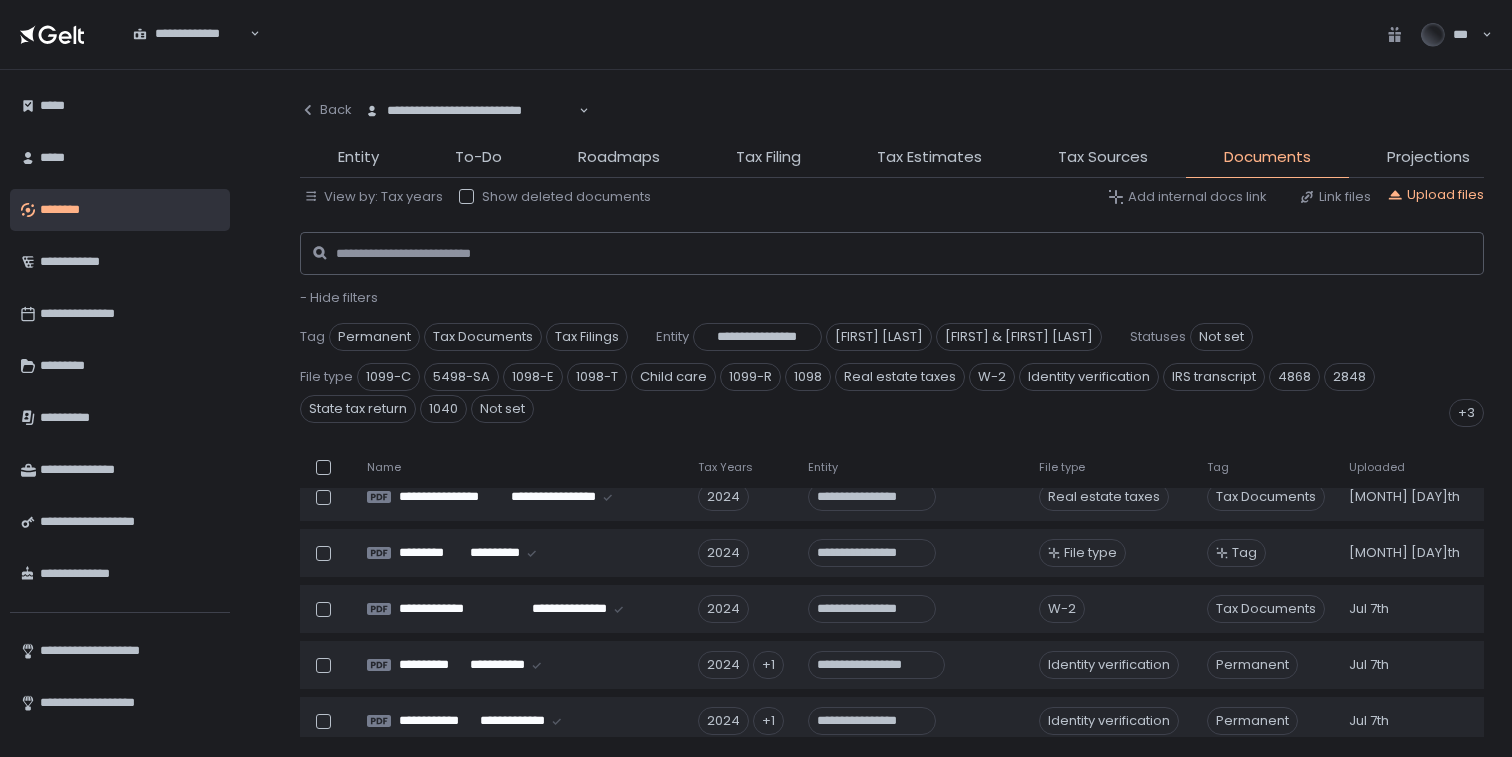 scroll, scrollTop: 1081, scrollLeft: 0, axis: vertical 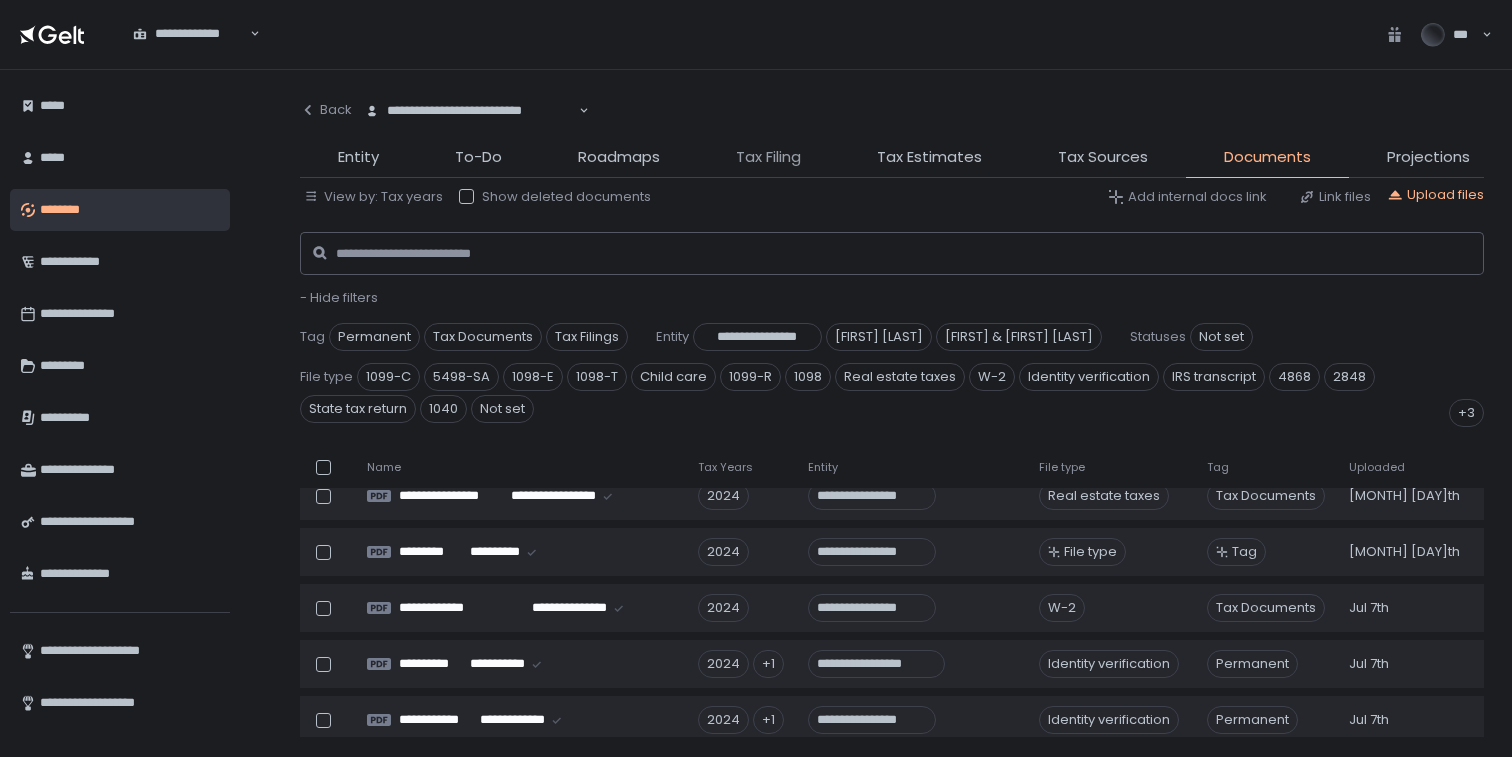 click on "Tax Filing" at bounding box center (768, 157) 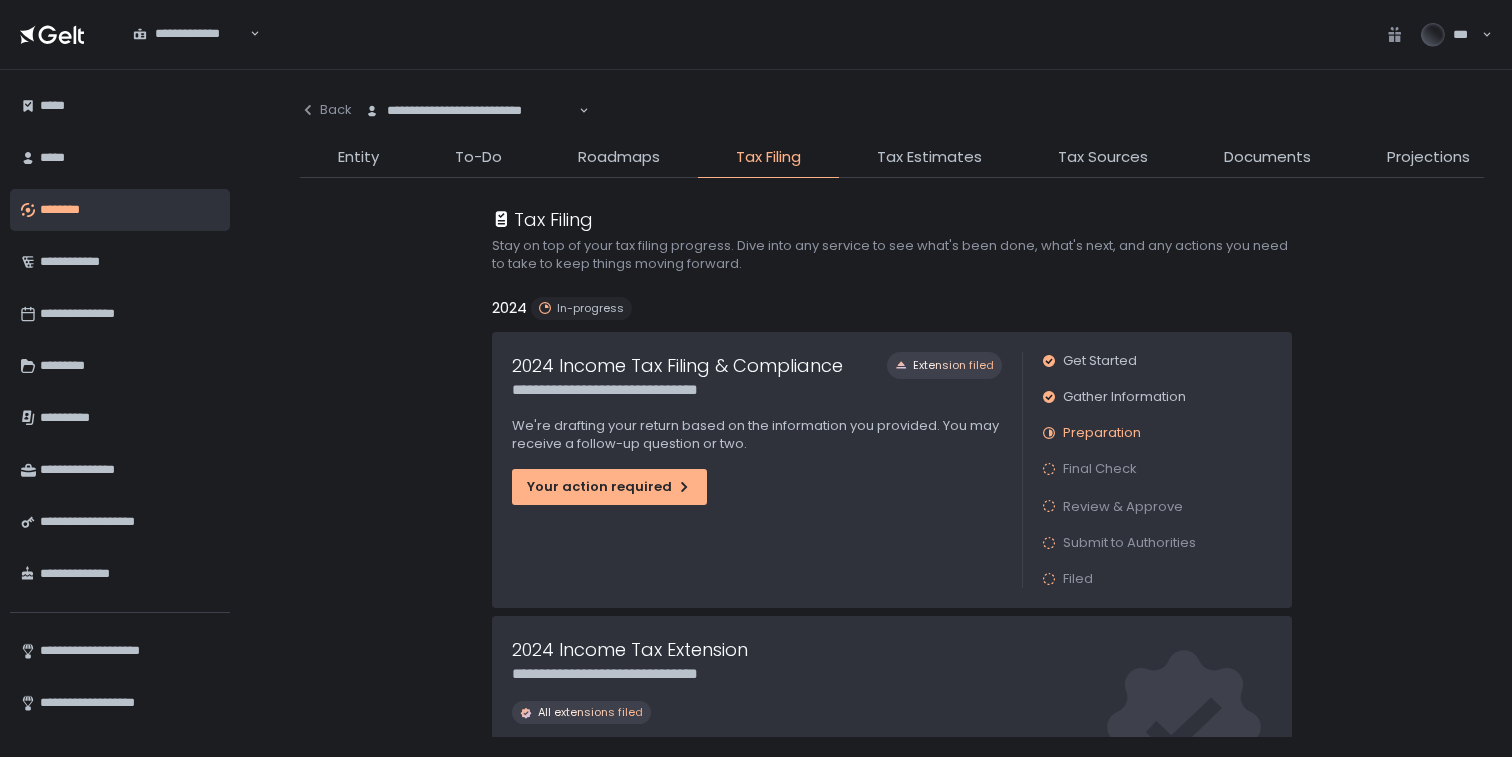 click on "**********" at bounding box center [757, 470] 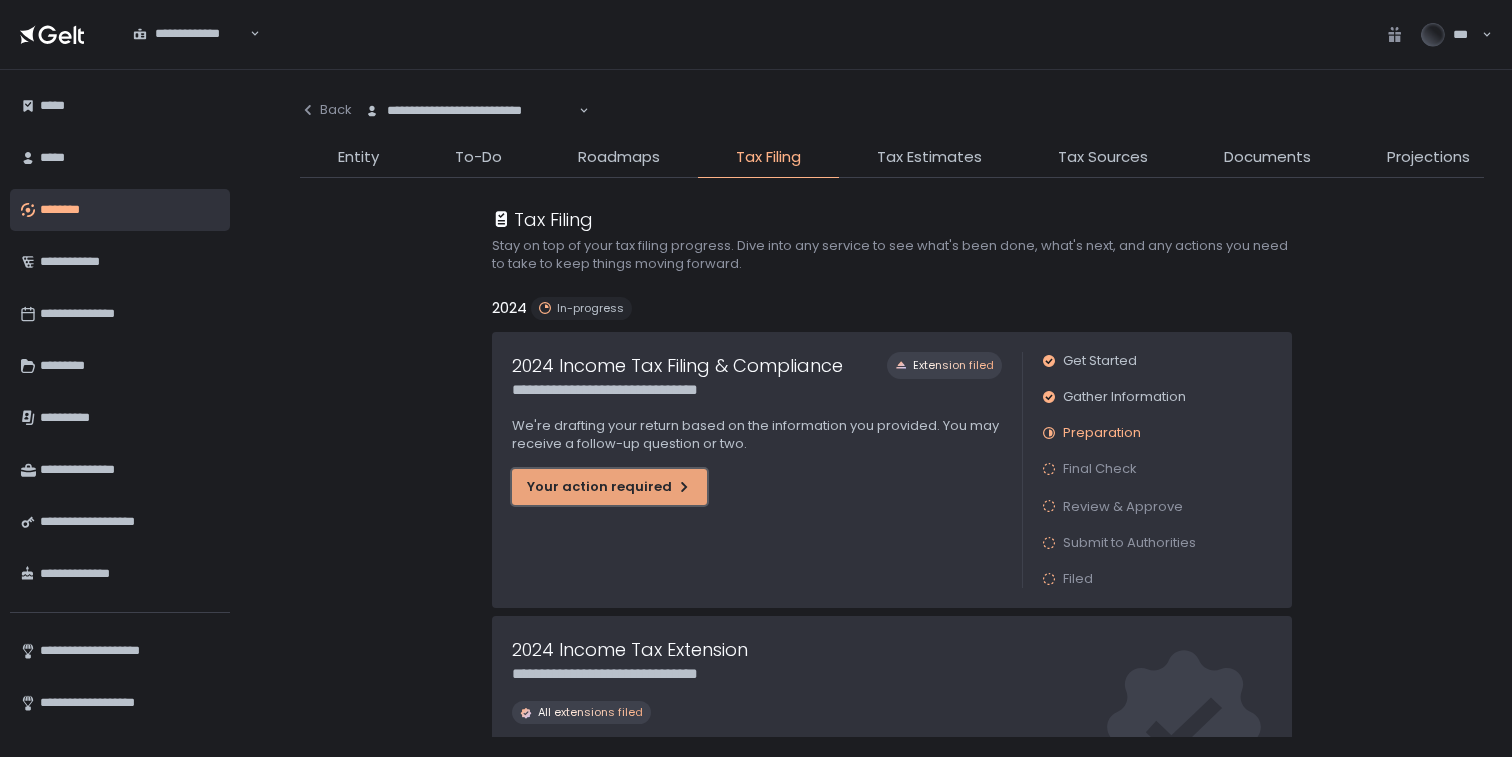 click on "Your action required" 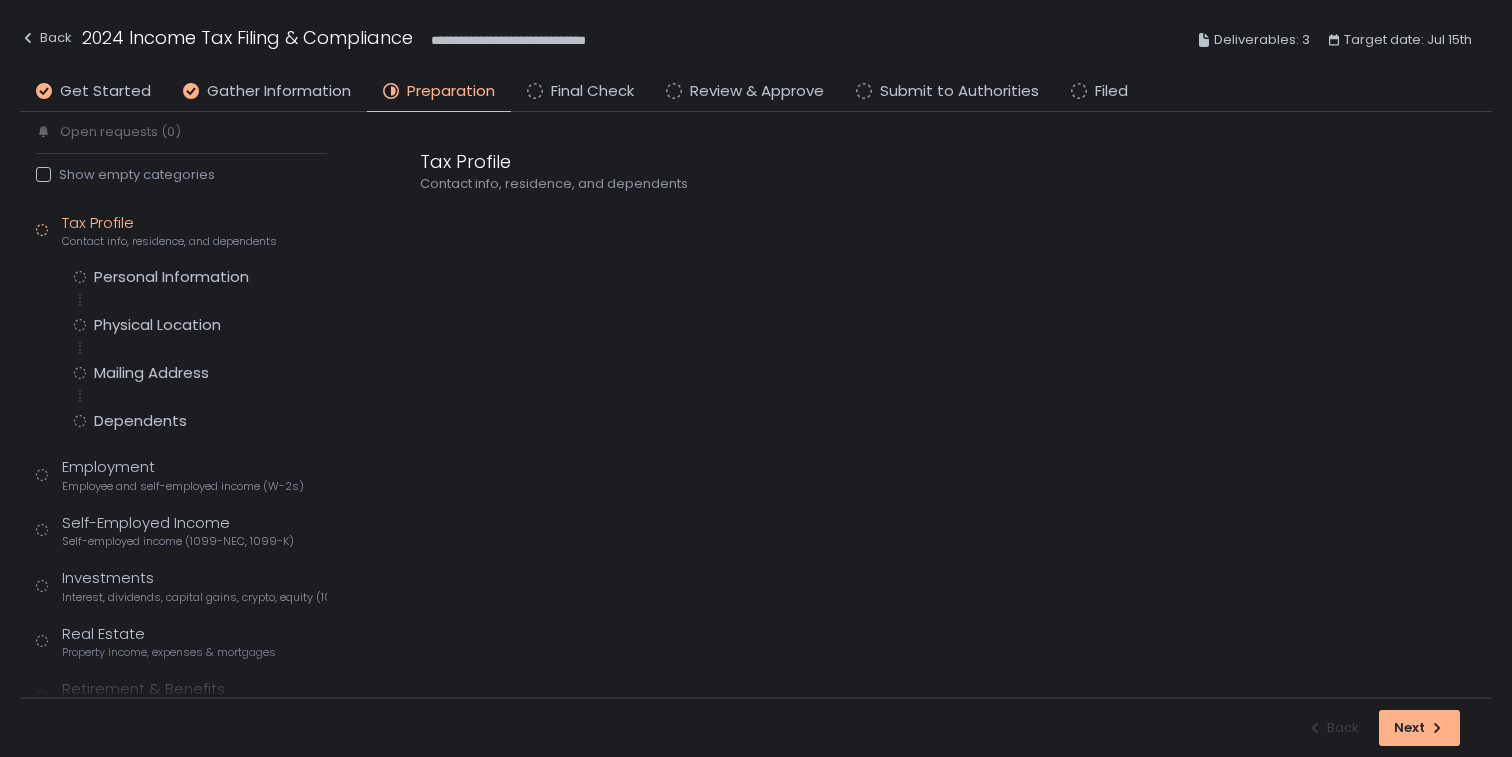 scroll, scrollTop: 0, scrollLeft: 0, axis: both 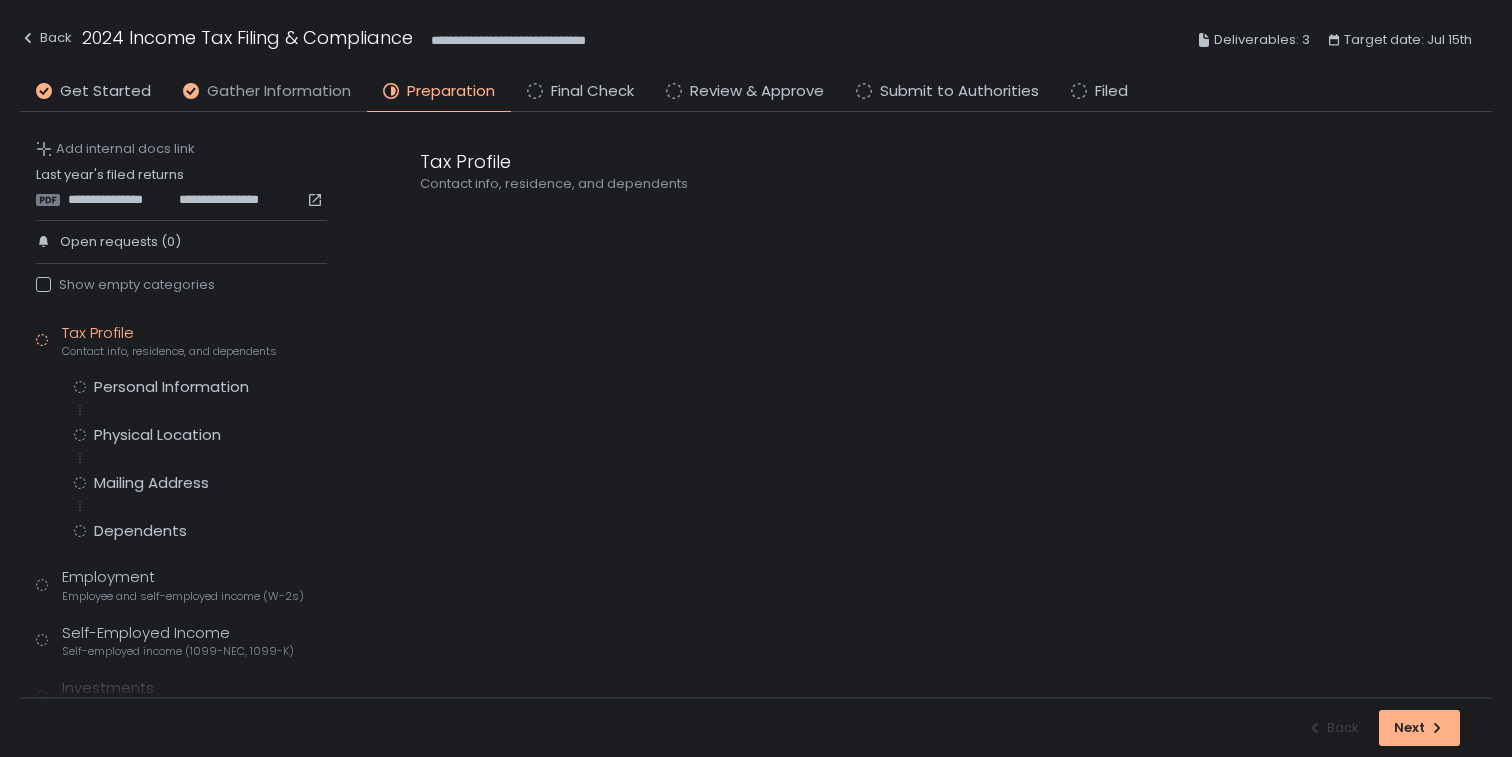 click on "Gather Information" at bounding box center [279, 91] 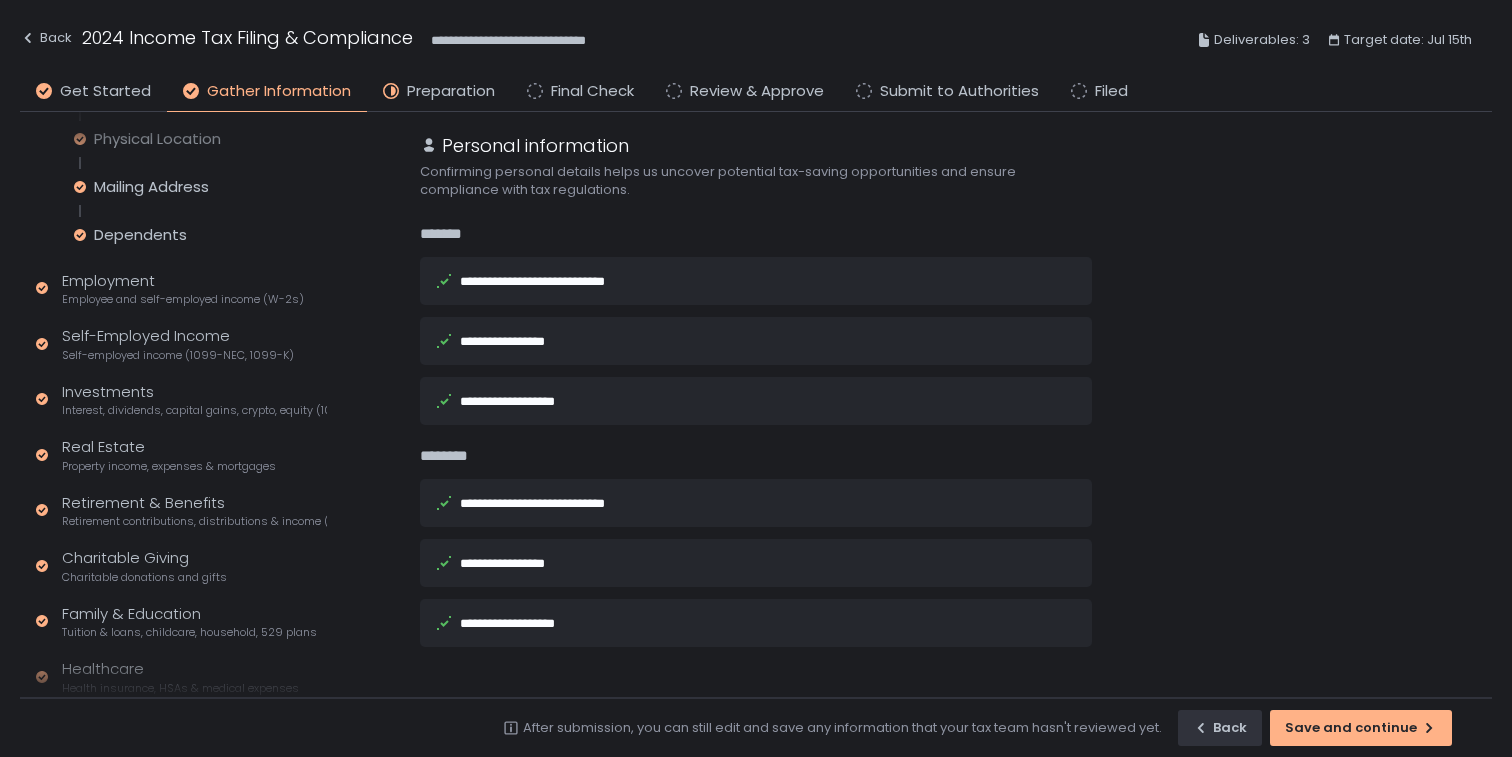 scroll, scrollTop: 267, scrollLeft: 0, axis: vertical 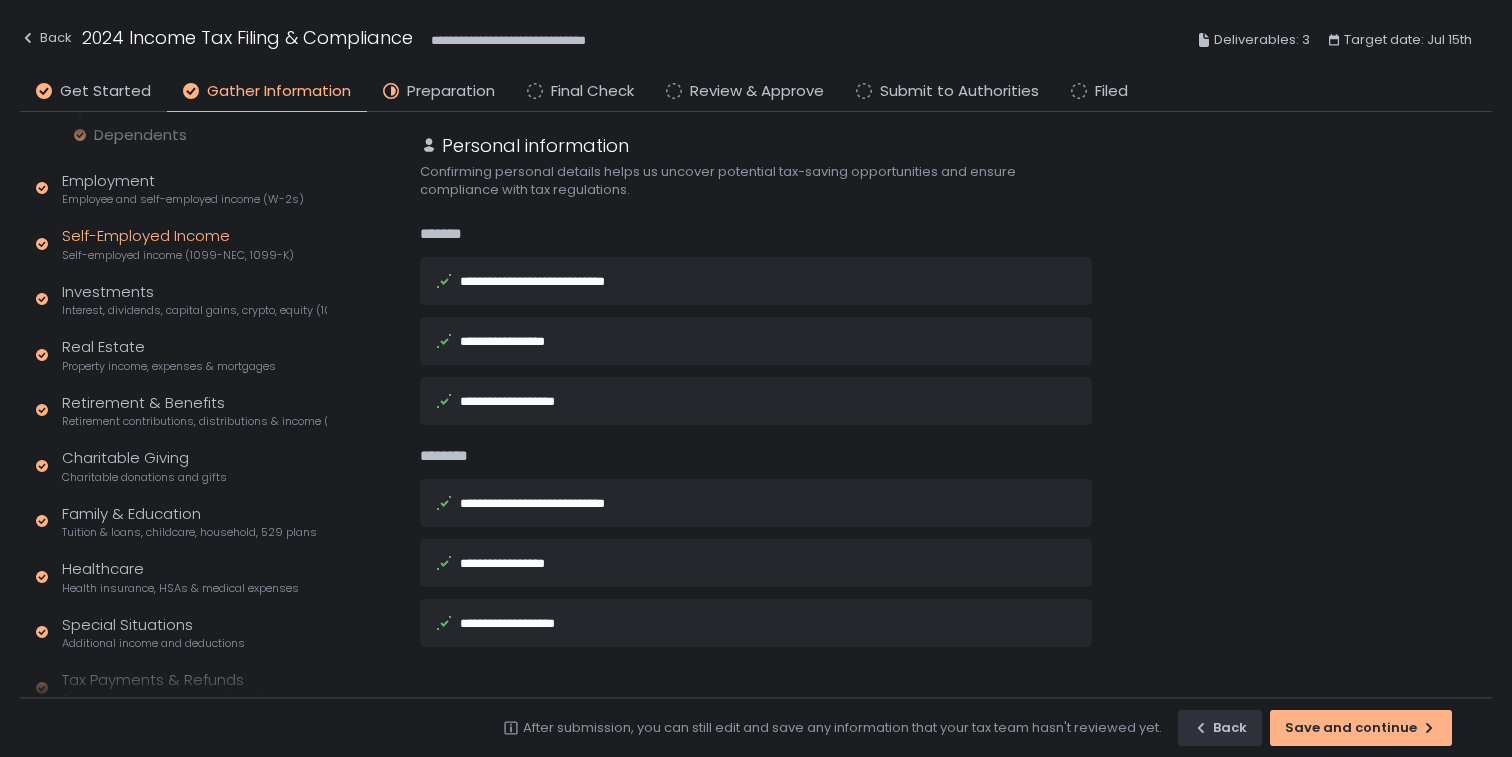 click on "Self-employed income (1099-NEC, 1099-K)" 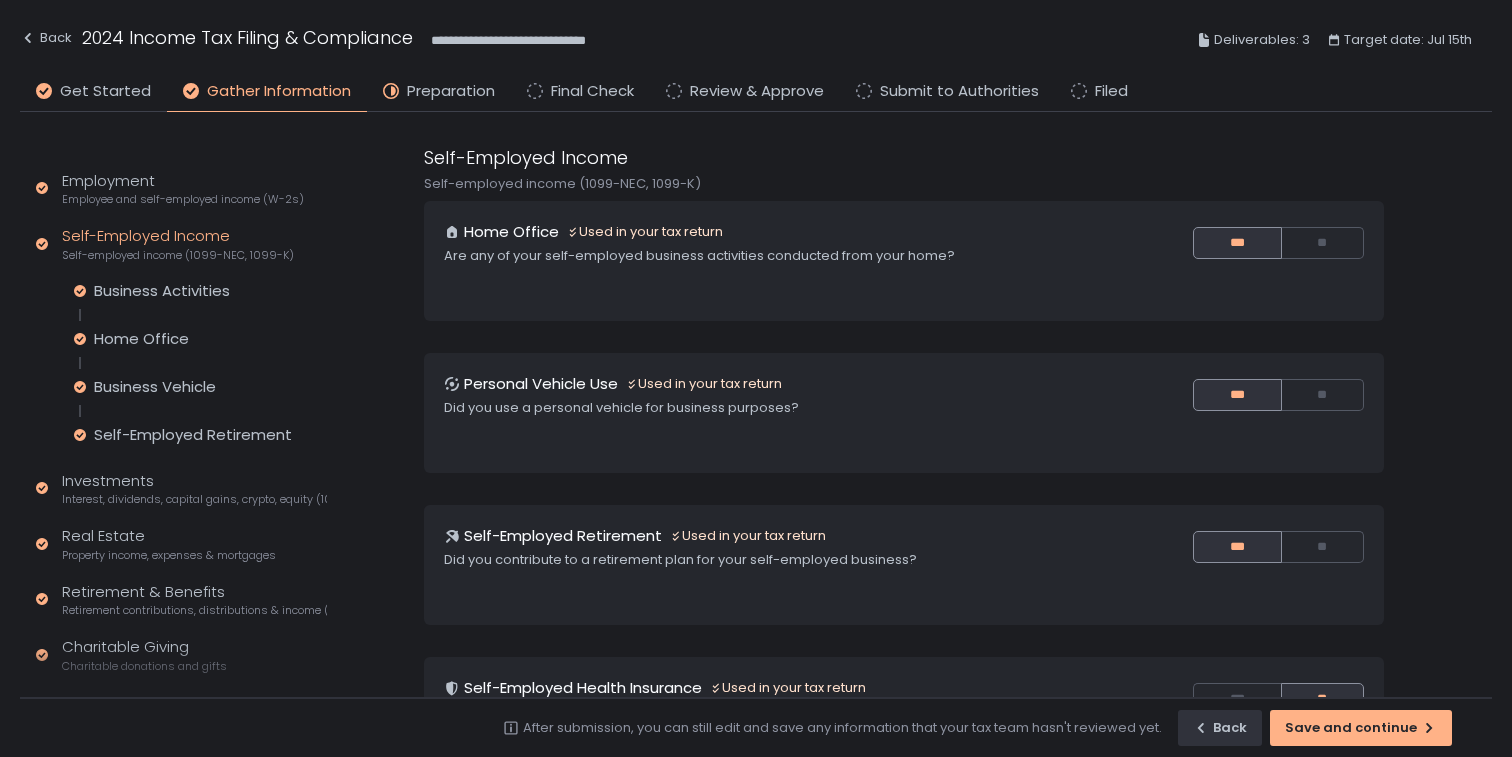scroll, scrollTop: 78, scrollLeft: 0, axis: vertical 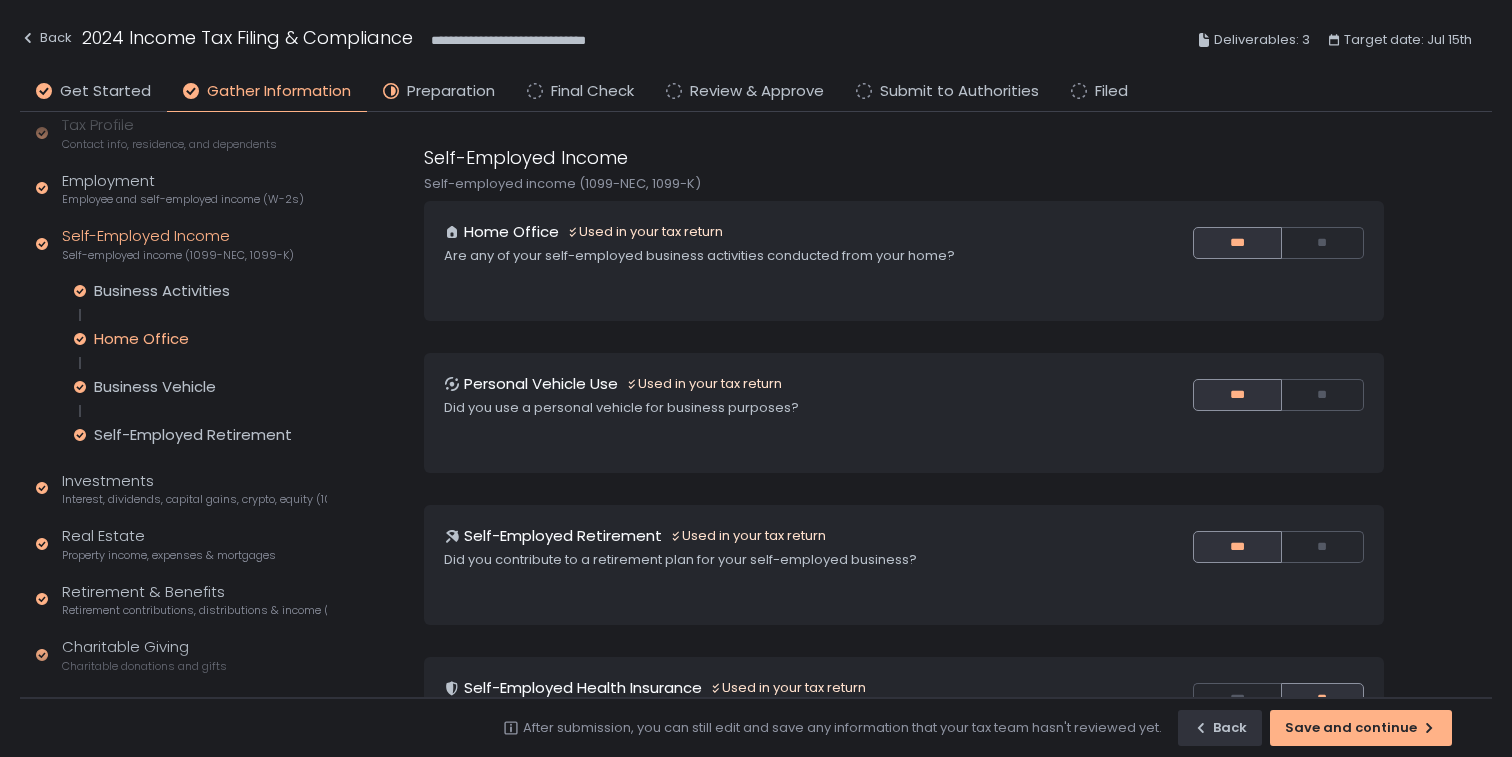 click on "Home Office" 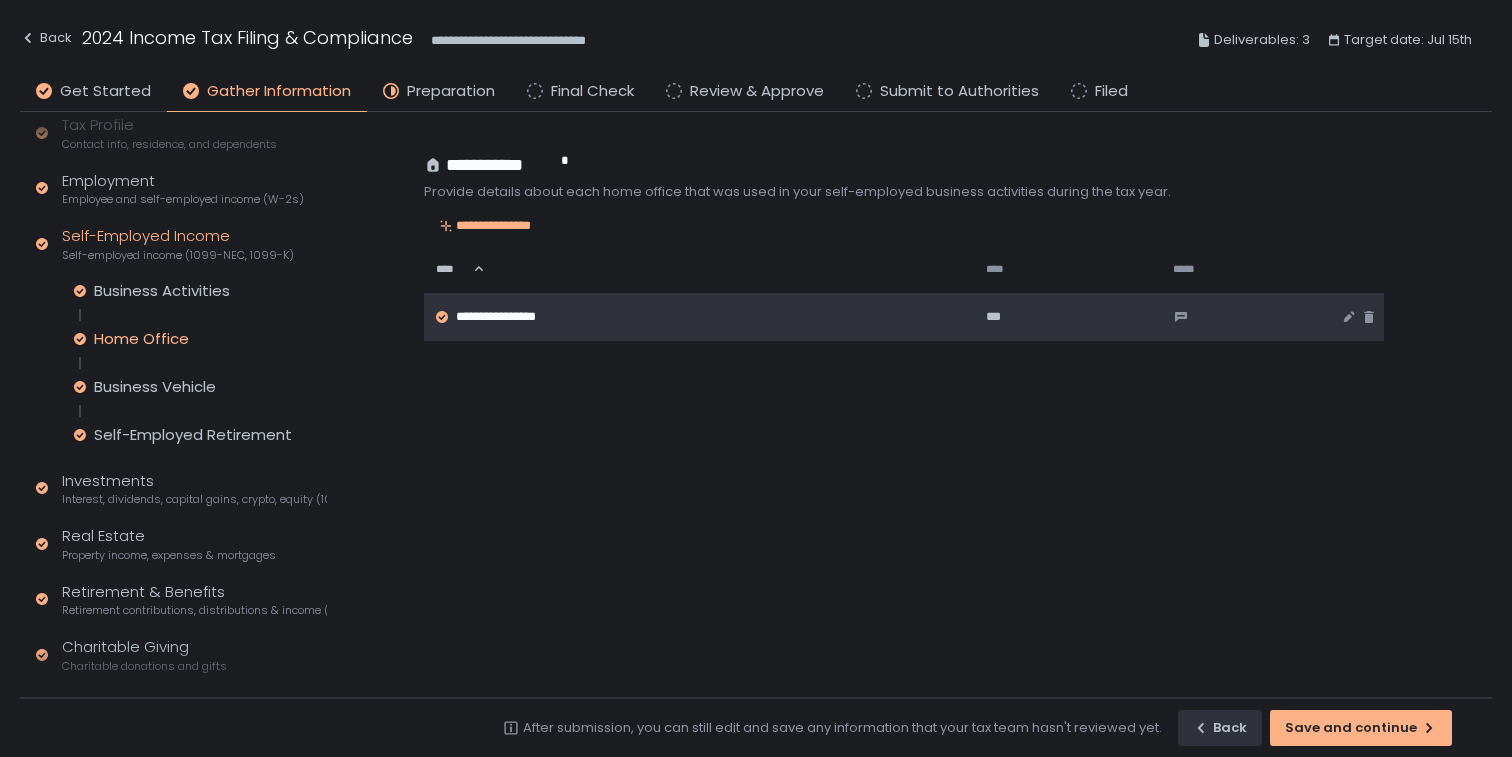 click on "**********" 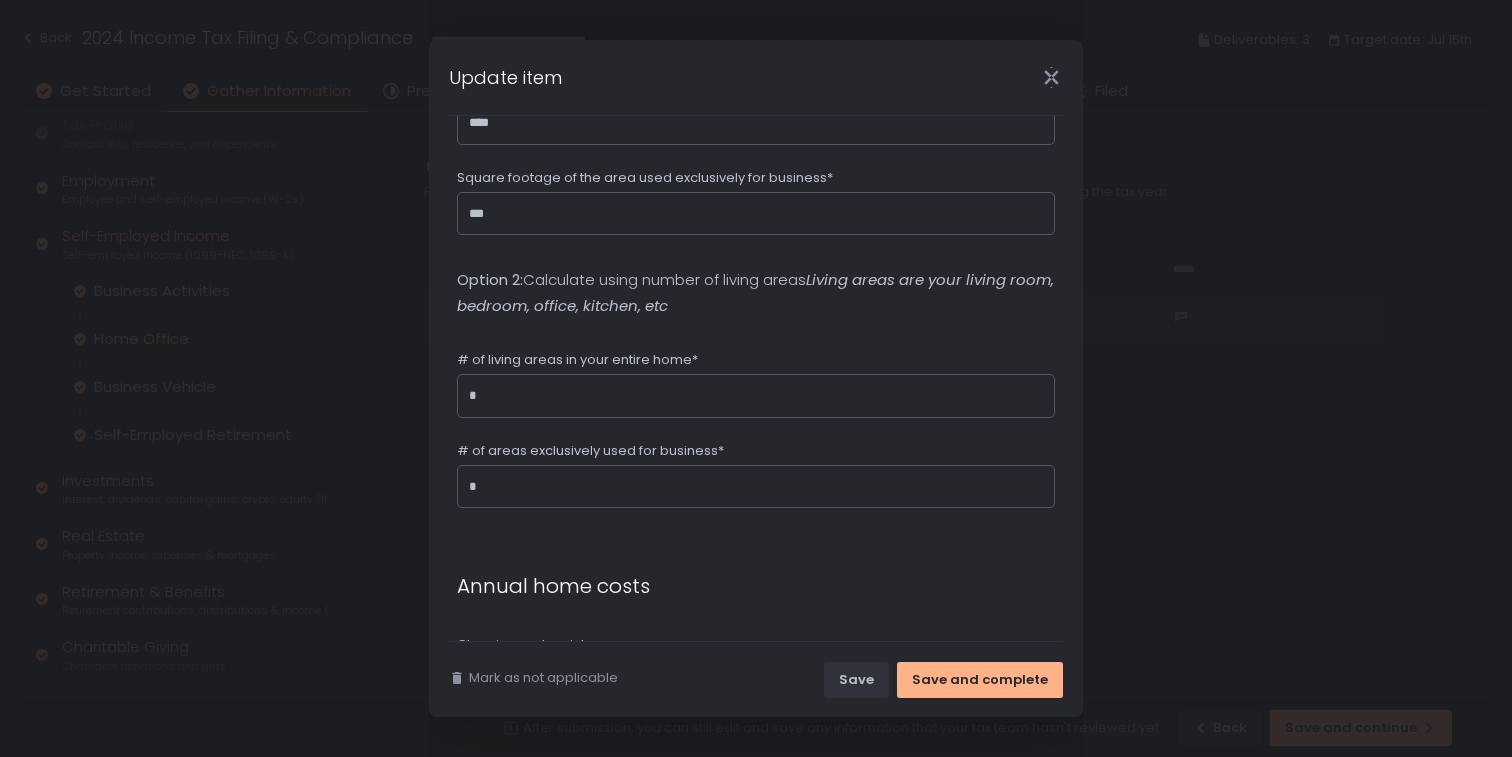 scroll, scrollTop: 532, scrollLeft: 0, axis: vertical 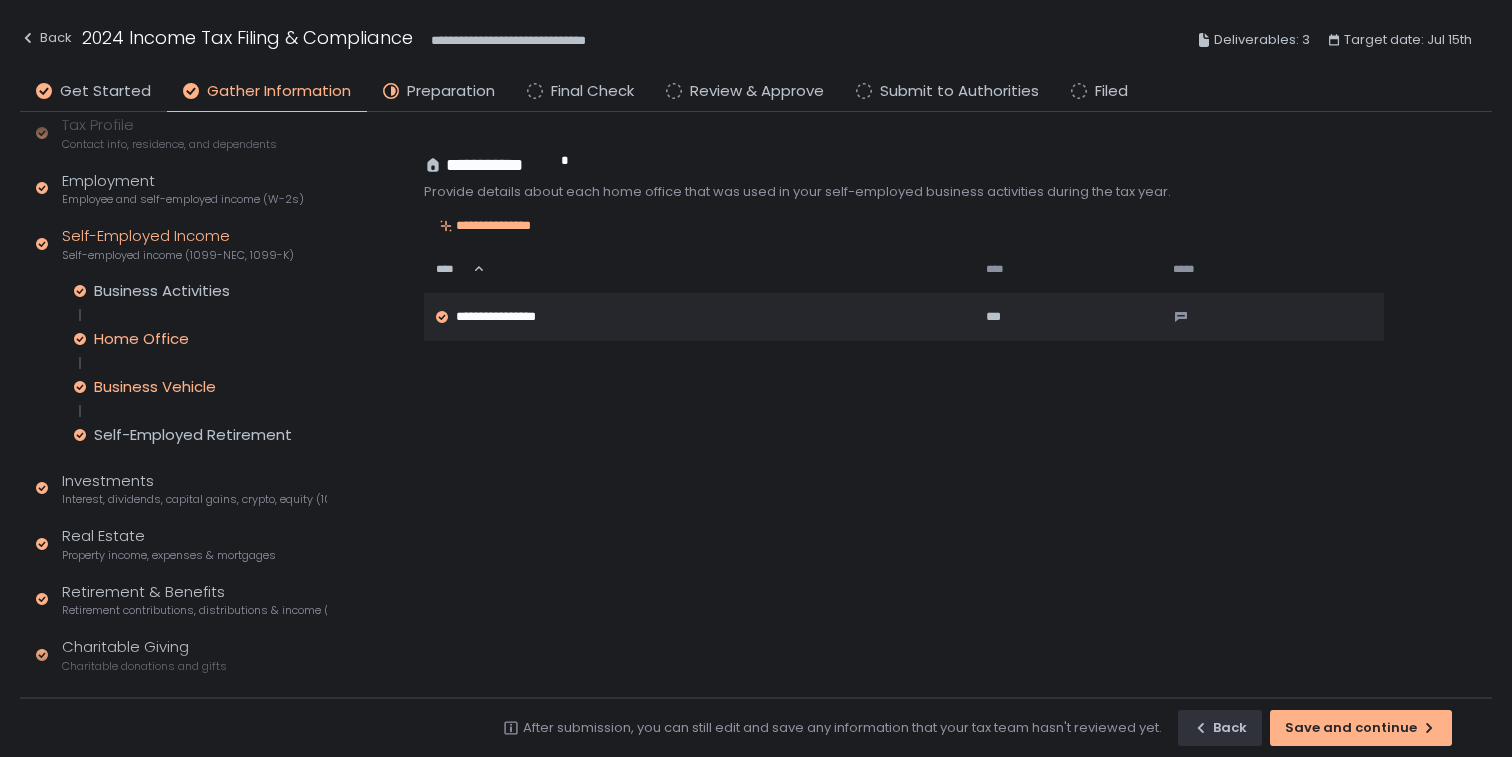 click on "Business Vehicle" 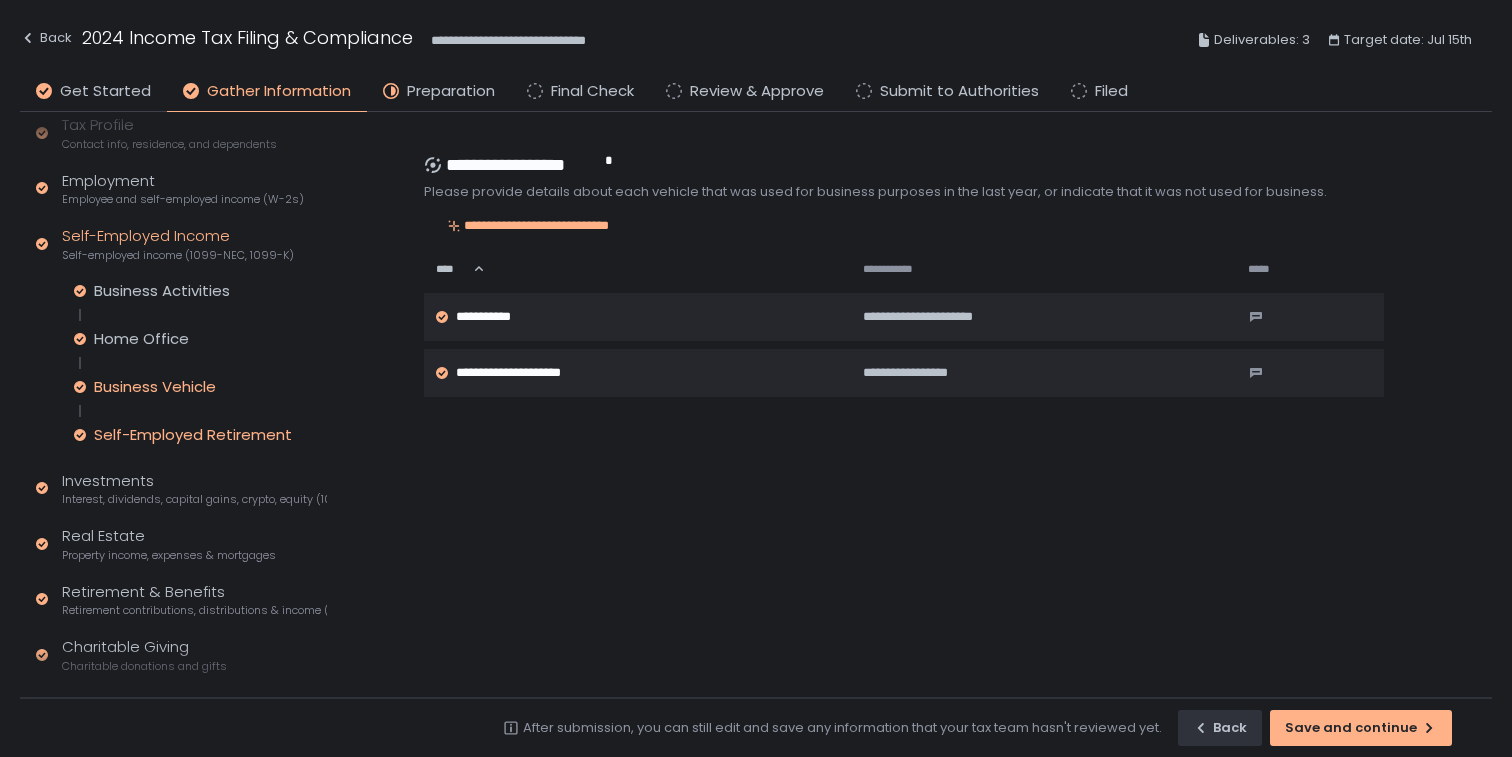 click on "Self-Employed Retirement" 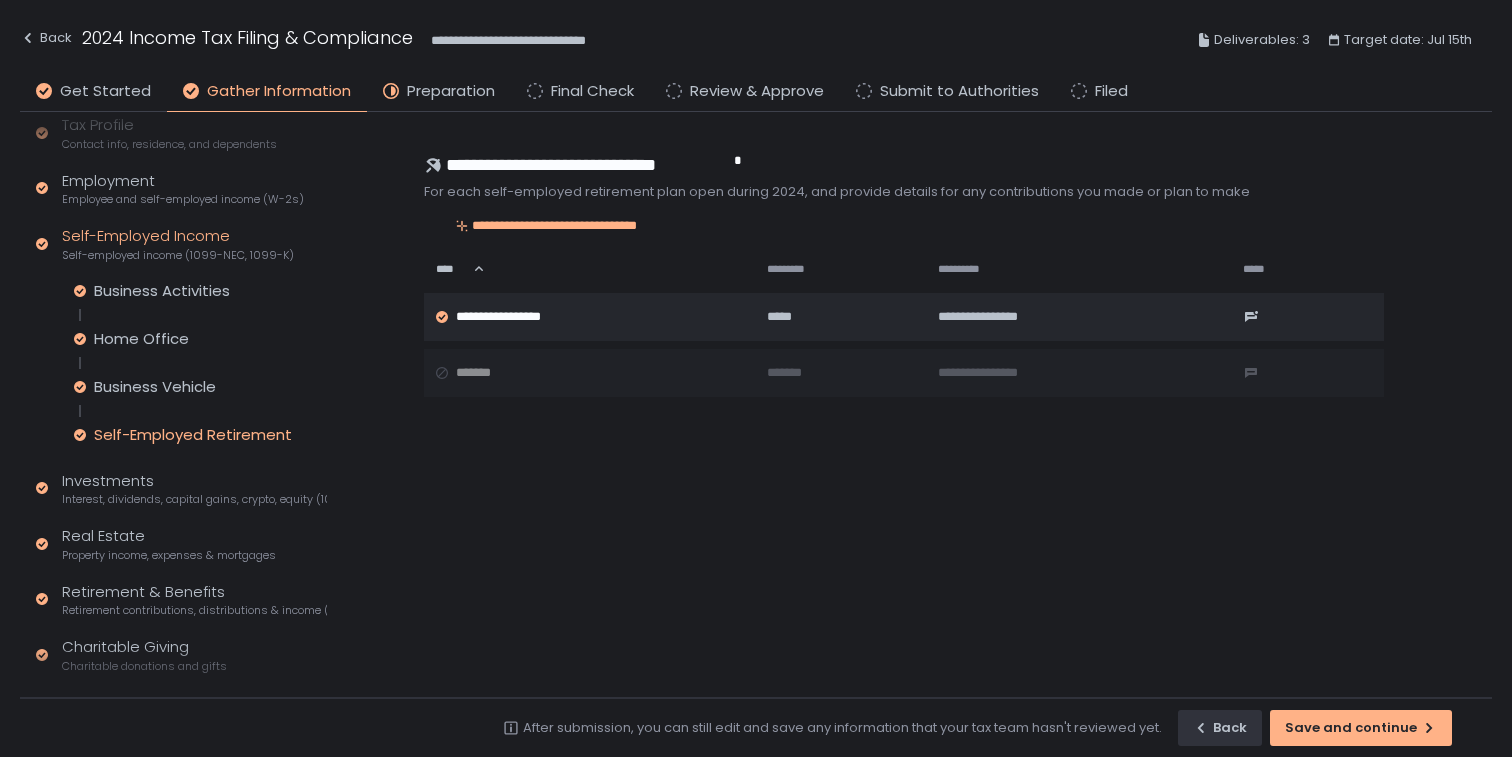 click on "Quick Assessment Tax Profile Contact info, residence, and dependents Employment Employee and self-employed income (W-2s) Self-Employed Income Self-employed income (1099-NEC, 1099-K) Business Activities Home Office Business Vehicle Self-Employed Retirement Investments Interest, dividends, capital gains, crypto, equity (1099s, K-1s) Real Estate Property income, expenses & mortgages Retirement & Benefits Retirement contributions, distributions & income (1099-R, 5498) Charitable Giving Charitable donations and gifts Family & Education Tuition & loans, childcare, household, 529 plans Healthcare Health insurance, HSAs & medical expenses Special Situations Additional income and deductions Tax Payments & Refunds Estimated payments and banking info Submit for Preparation" 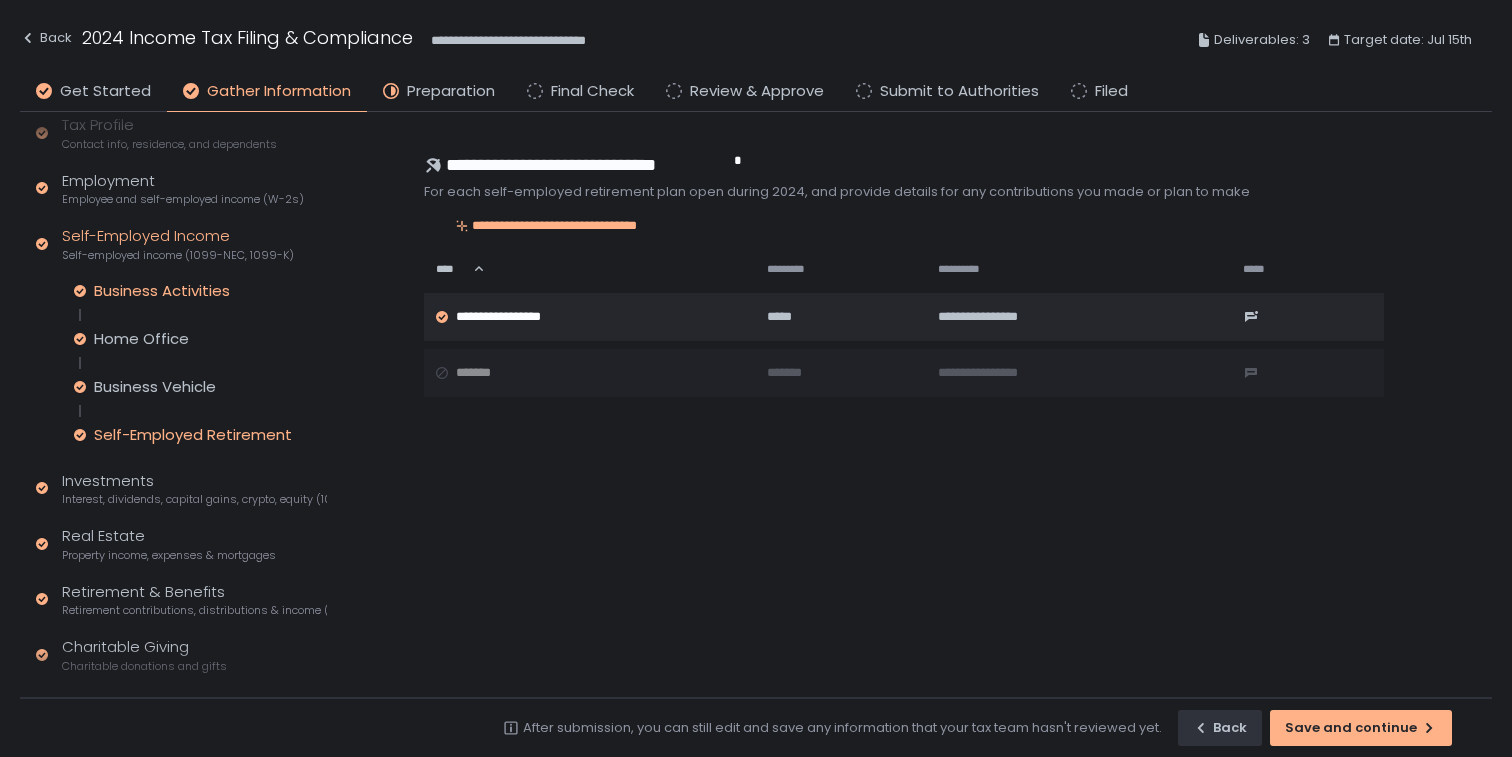 click on "Business Activities" 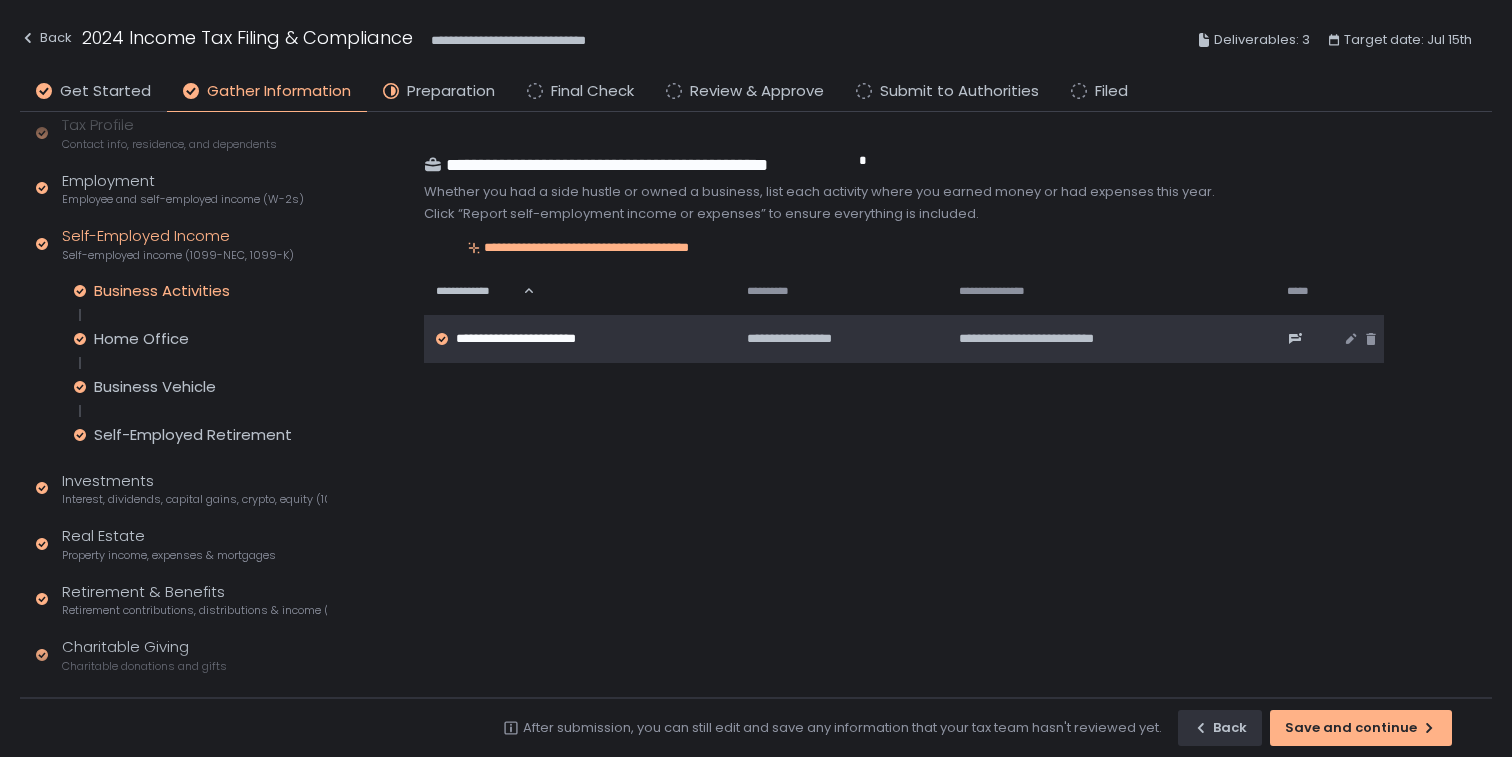 click on "**********" at bounding box center [538, 339] 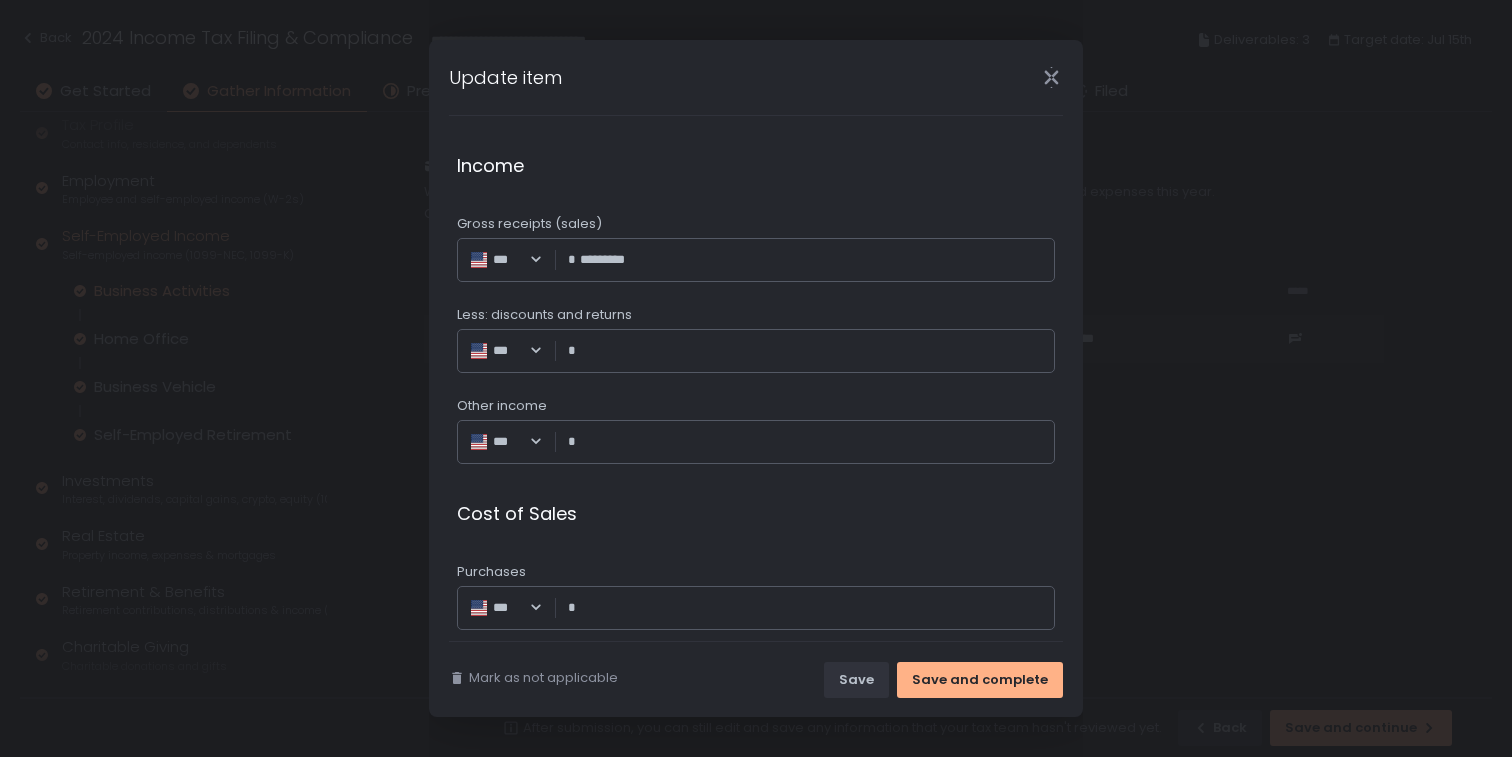 scroll, scrollTop: 697, scrollLeft: 0, axis: vertical 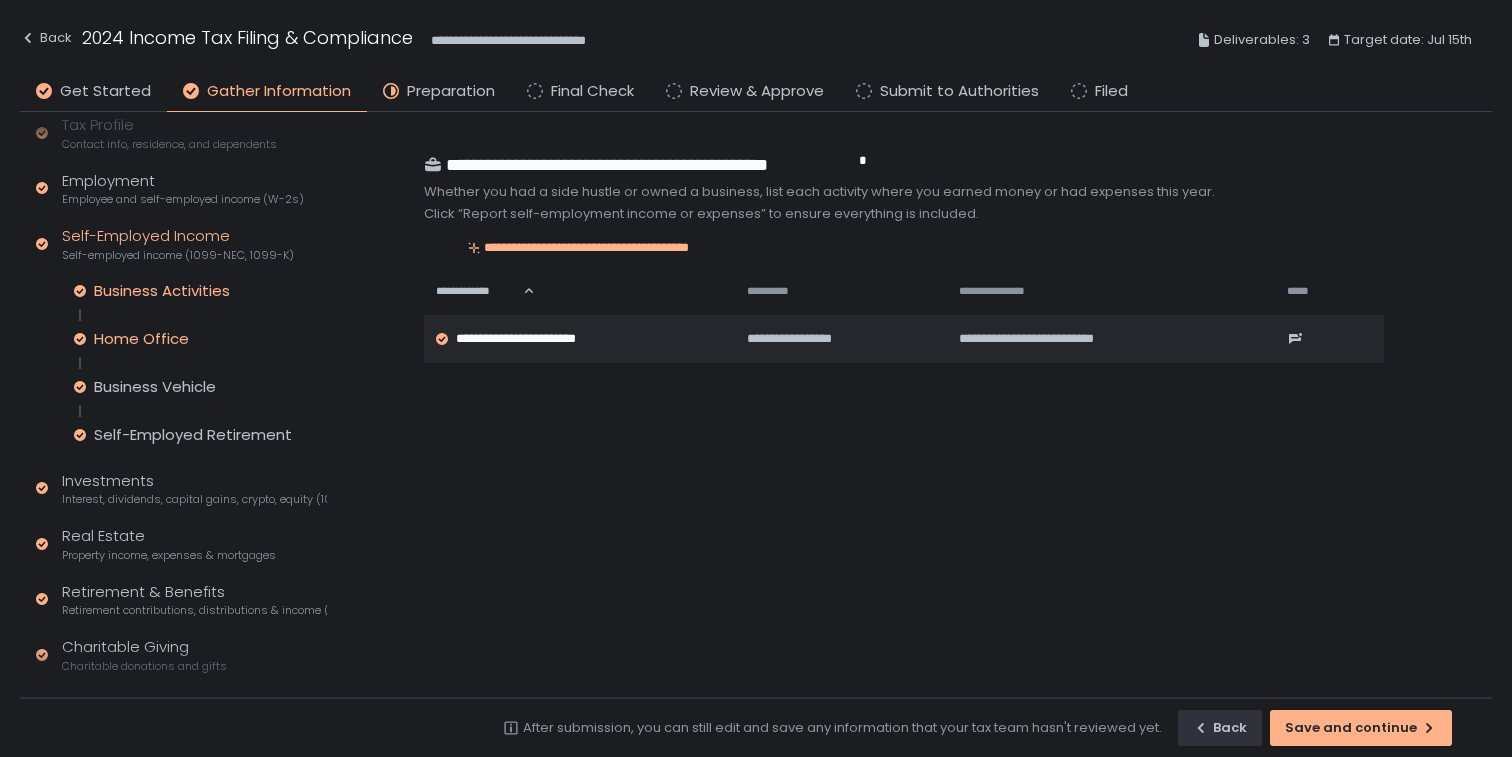 click on "Home Office" 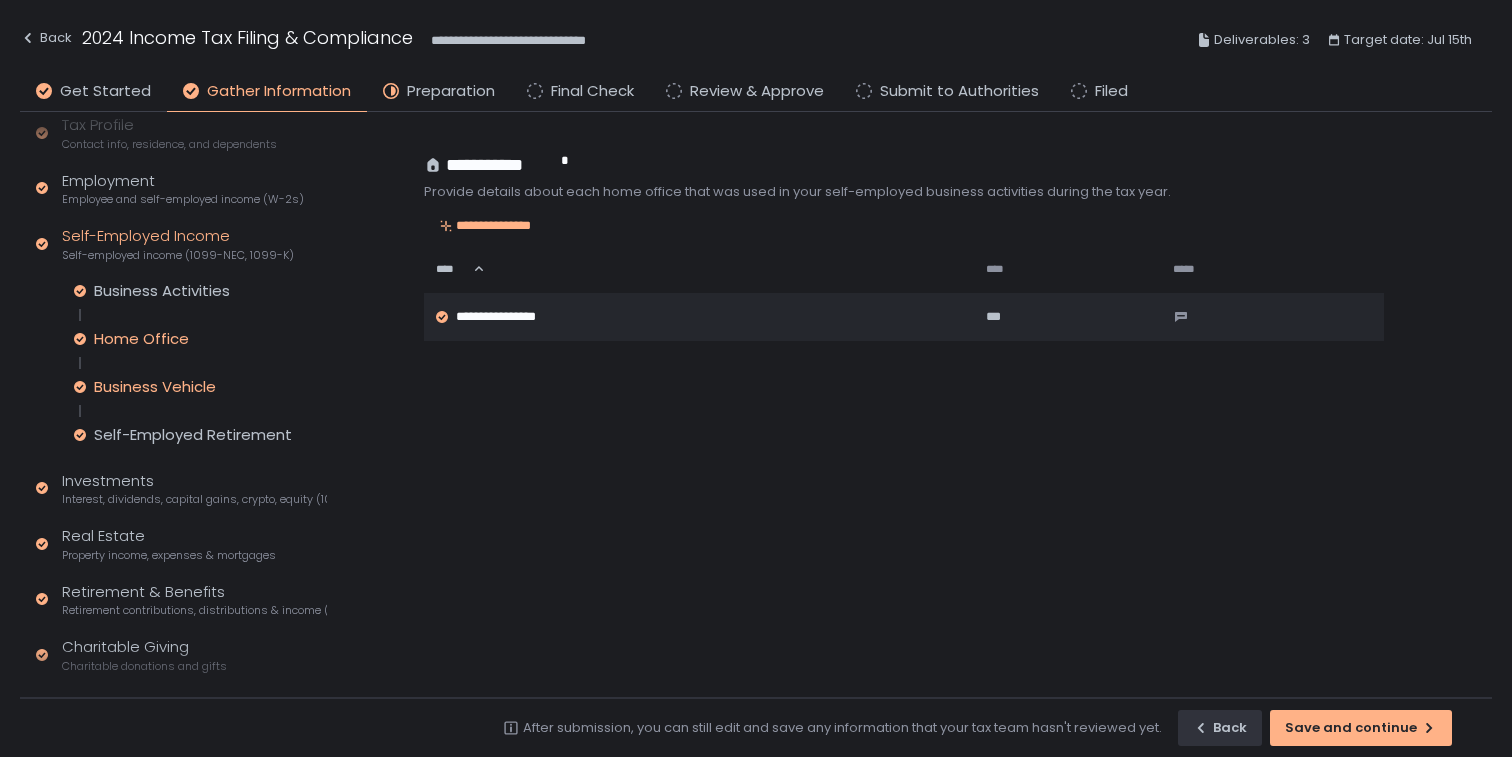 click on "Business Vehicle" 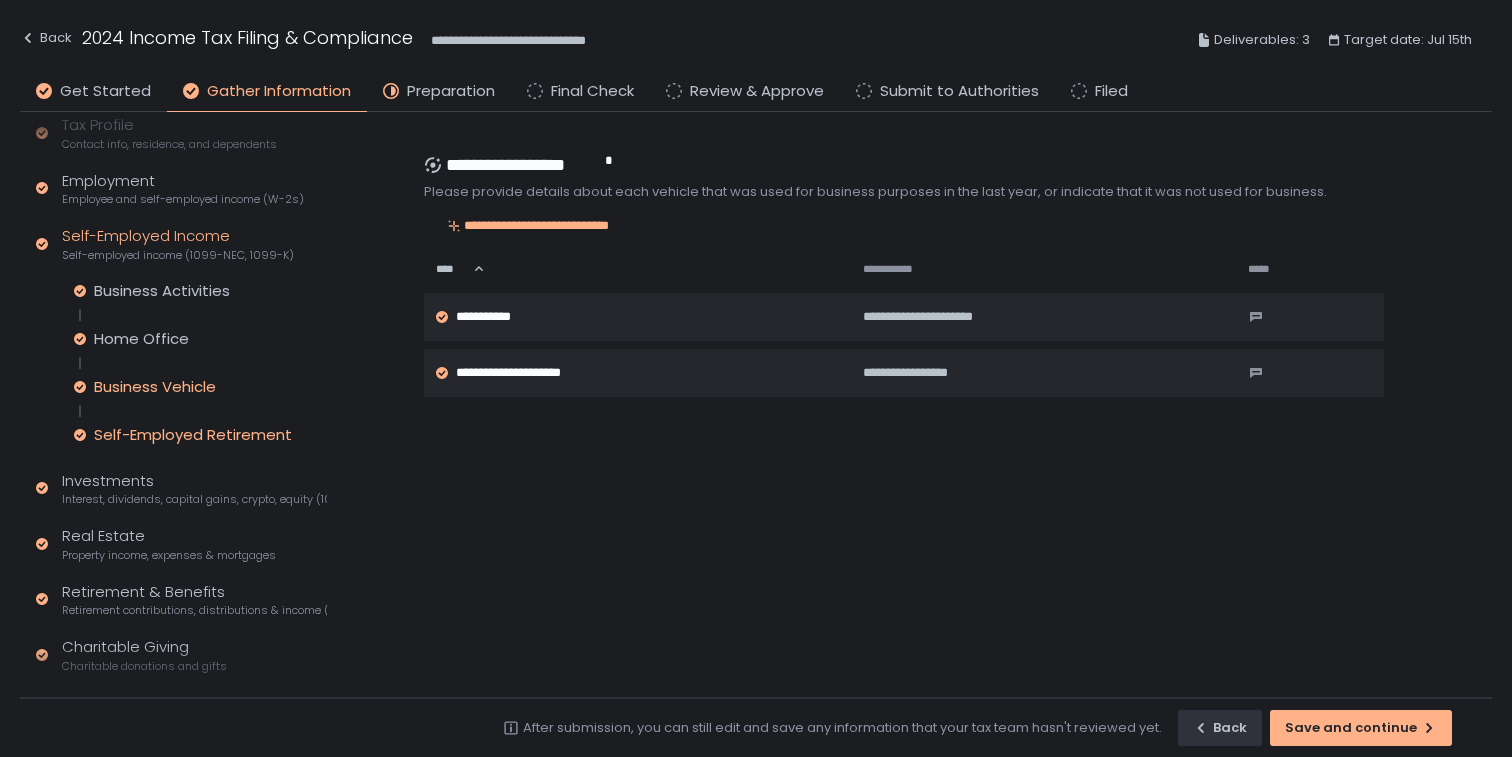 click on "Self-Employed Retirement" 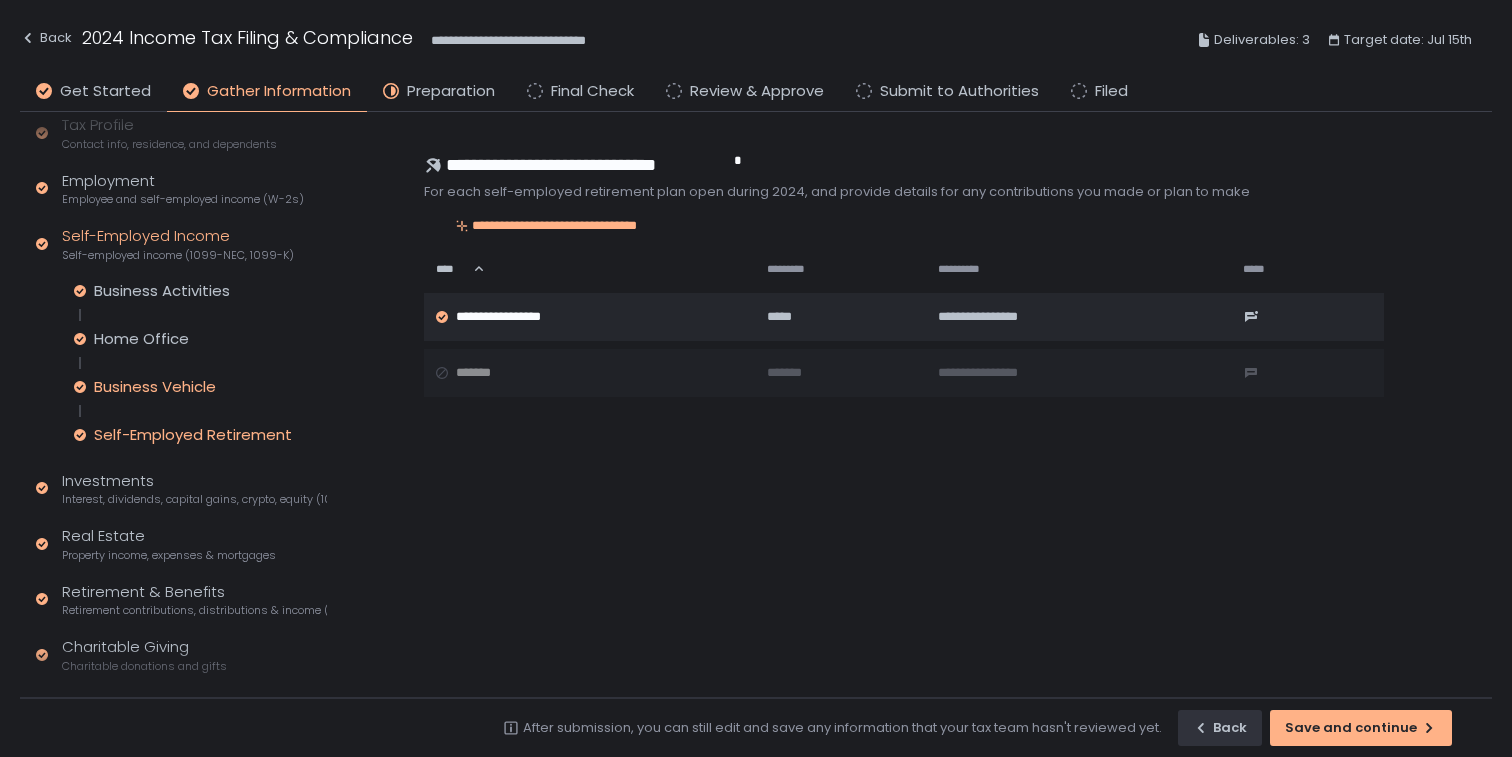 click on "Business Vehicle" 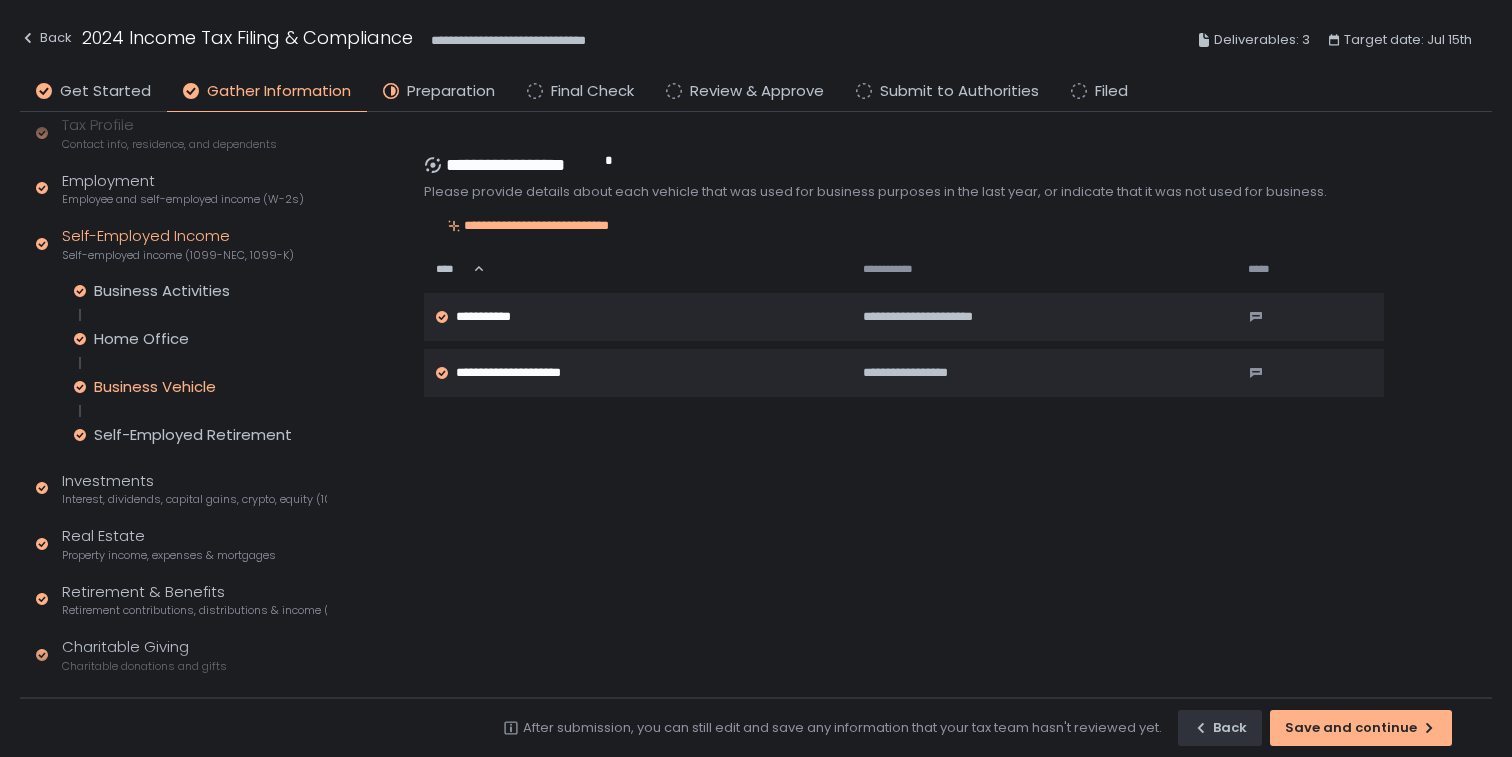 click on "Quick Assessment Tax Profile Contact info, residence, and dependents Employment Employee and self-employed income (W-2s) Self-Employed Income Self-employed income (1099-NEC, 1099-K) Business Activities Home Office Business Vehicle Self-Employed Retirement Investments Interest, dividends, capital gains, crypto, equity (1099s, K-1s) Real Estate Property income, expenses & mortgages Retirement & Benefits Retirement contributions, distributions & income (1099-R, 5498) Charitable Giving Charitable donations and gifts Family & Education Tuition & loans, childcare, household, 529 plans Healthcare Health insurance, HSAs & medical expenses Special Situations Additional income and deductions Tax Payments & Refunds Estimated payments and banking info Submit for Preparation" 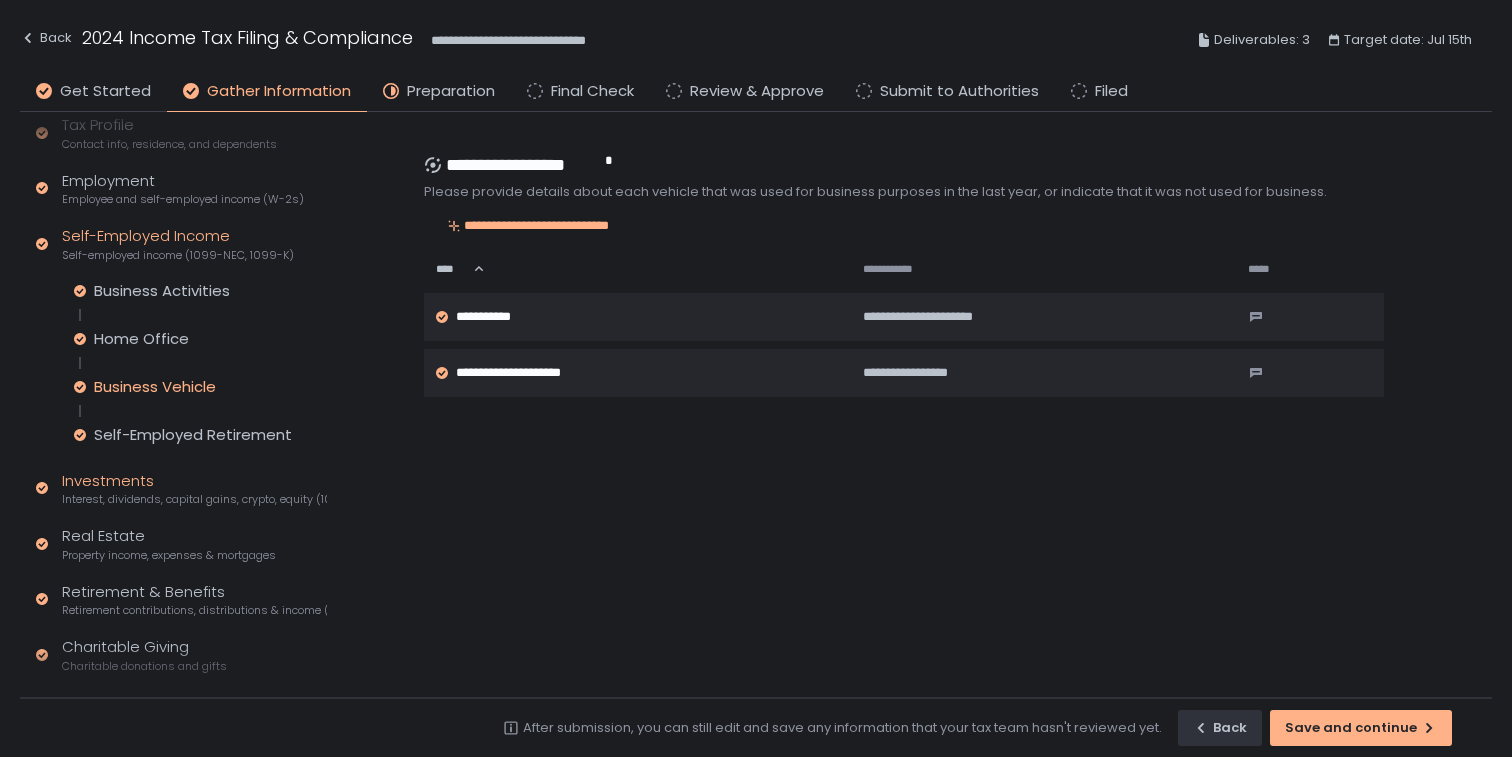 click on "Investments Interest, dividends, capital gains, crypto, equity (1099s, K-1s)" 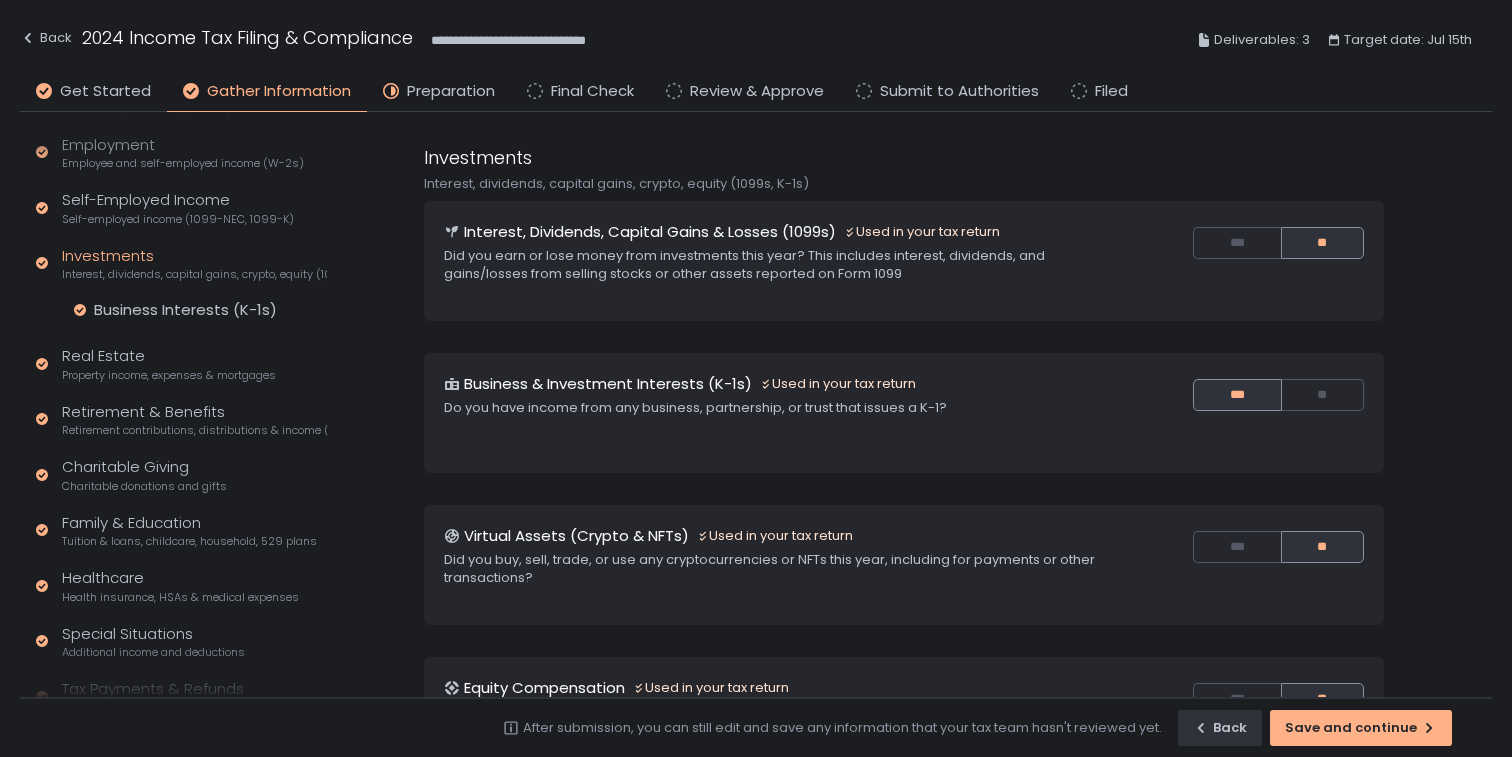 scroll, scrollTop: 108, scrollLeft: 0, axis: vertical 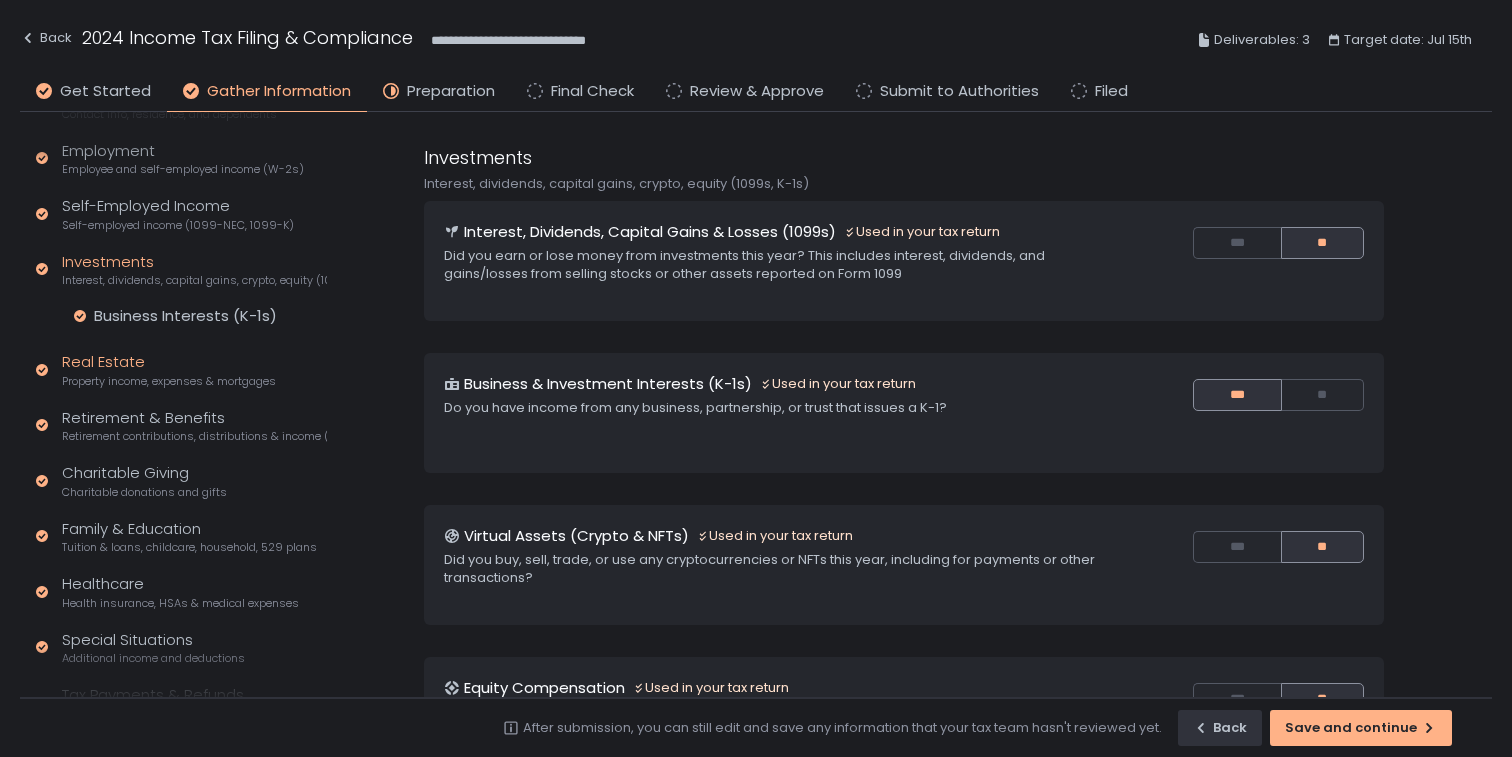 click on "Real Estate Property income, expenses & mortgages" 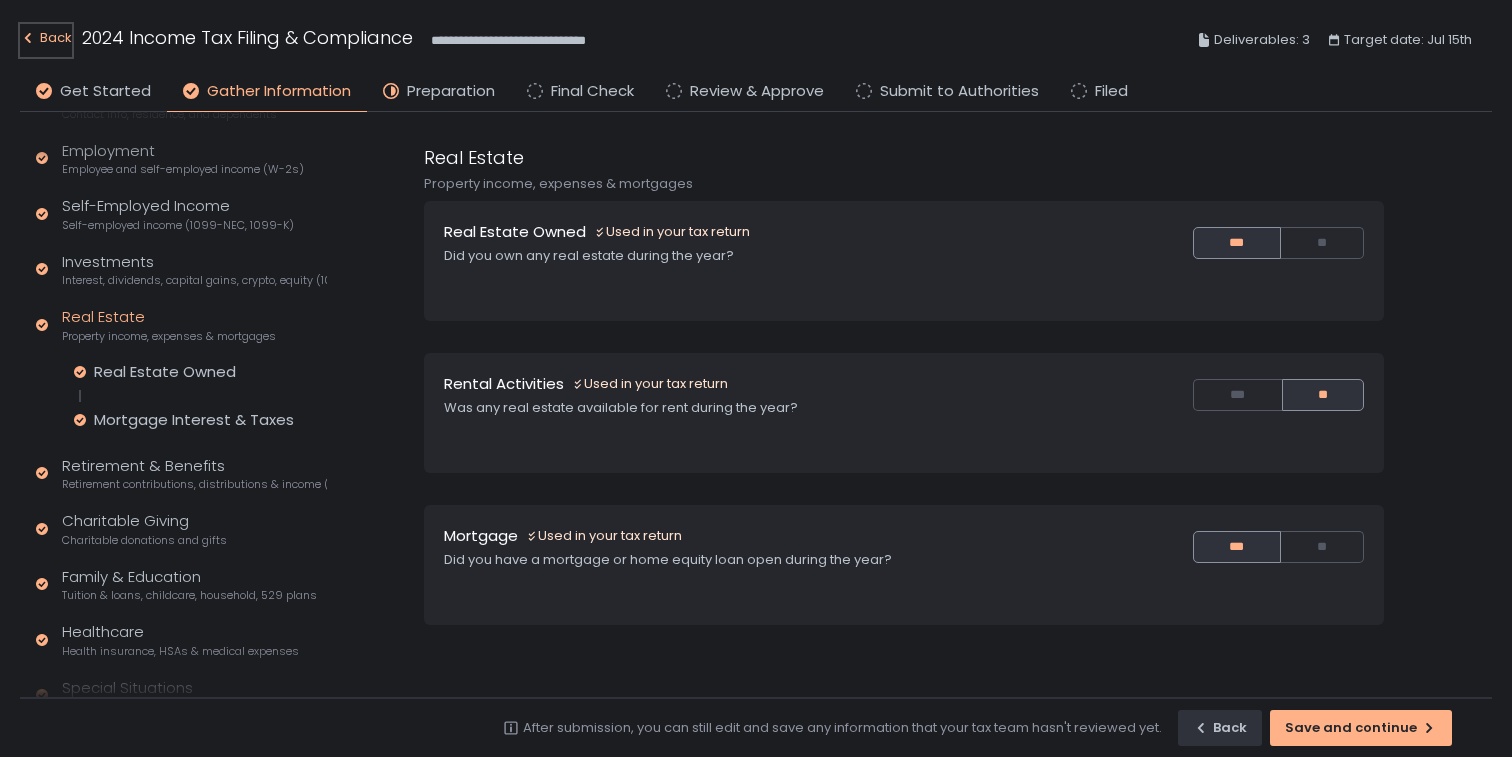 click on "Back" 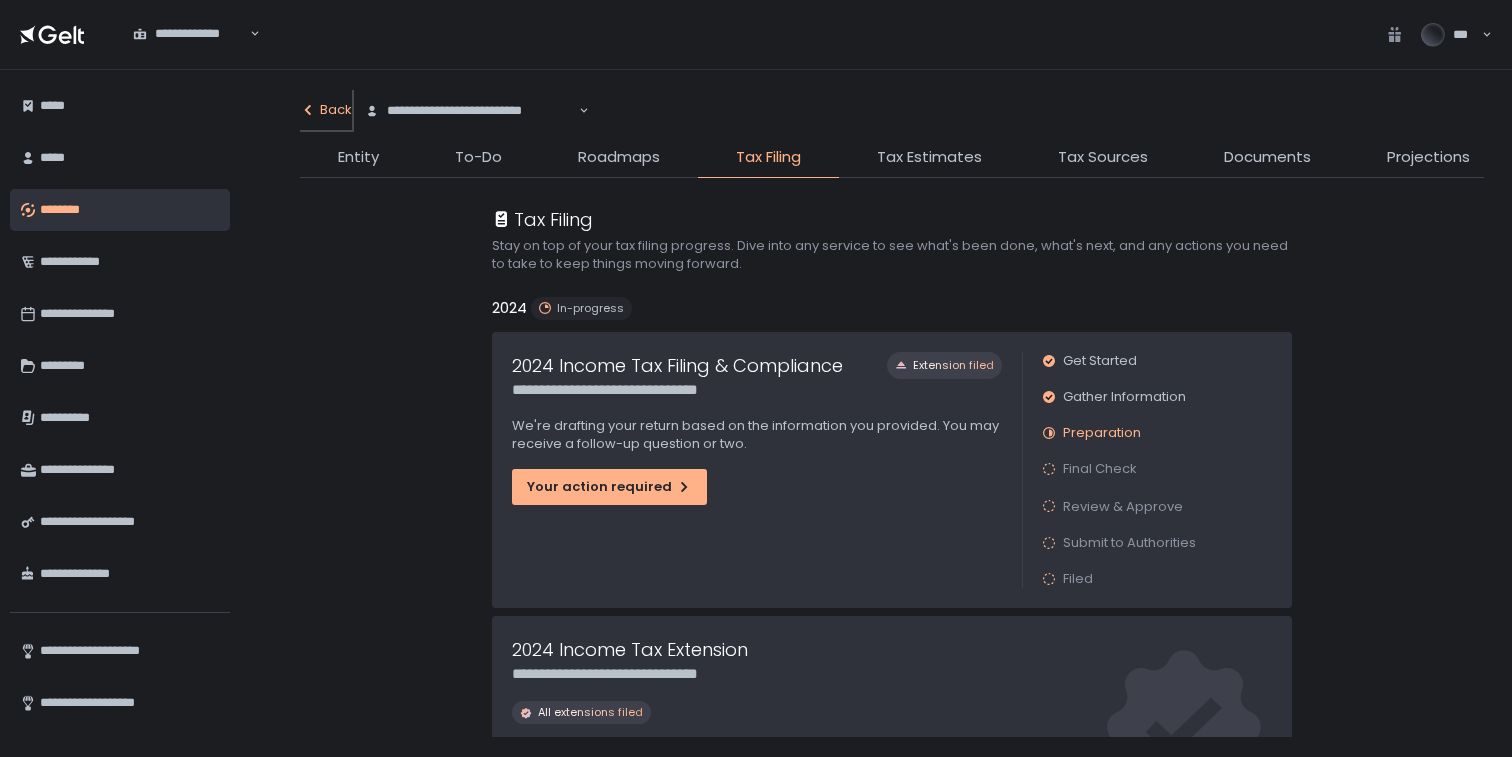 click on "Back" 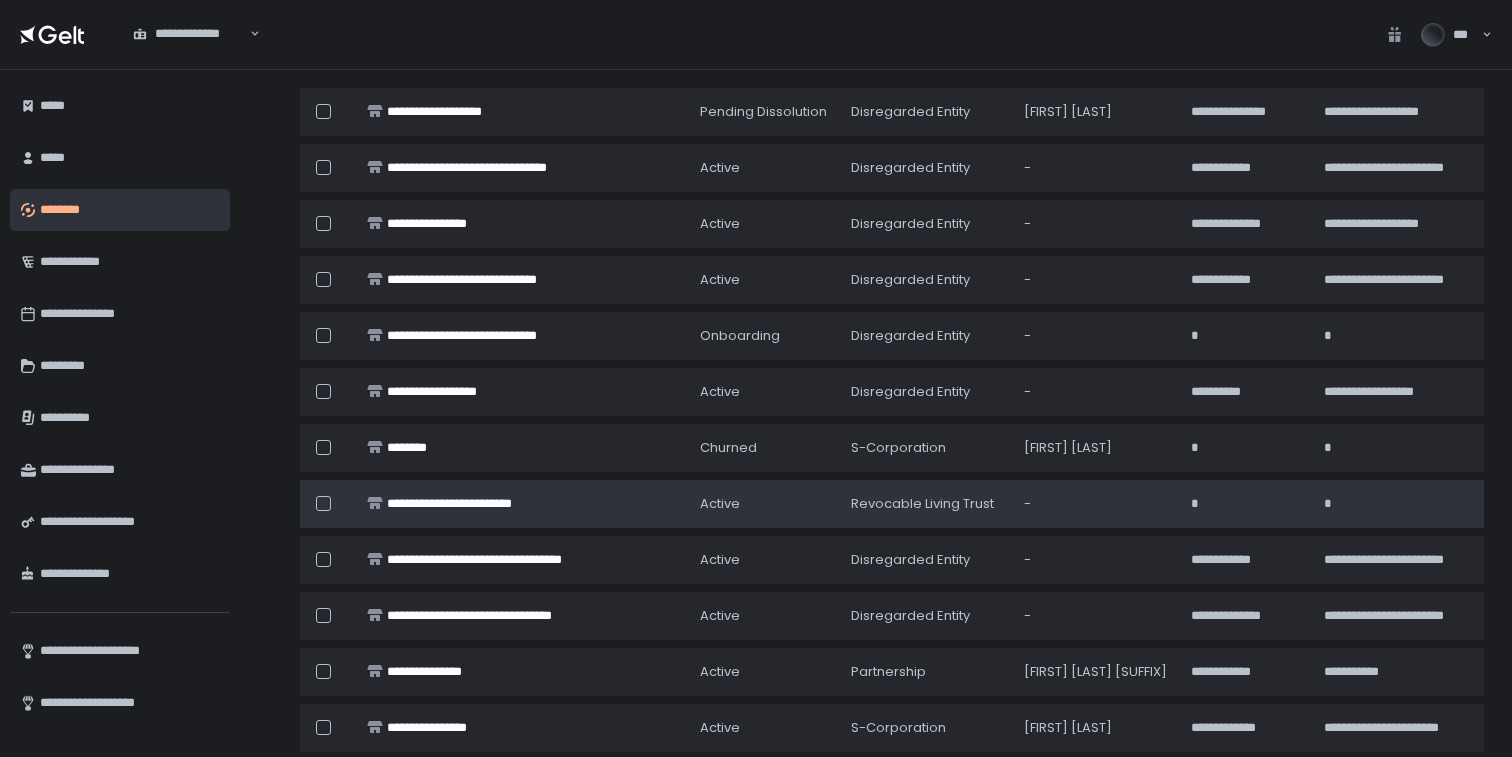 scroll, scrollTop: 0, scrollLeft: 0, axis: both 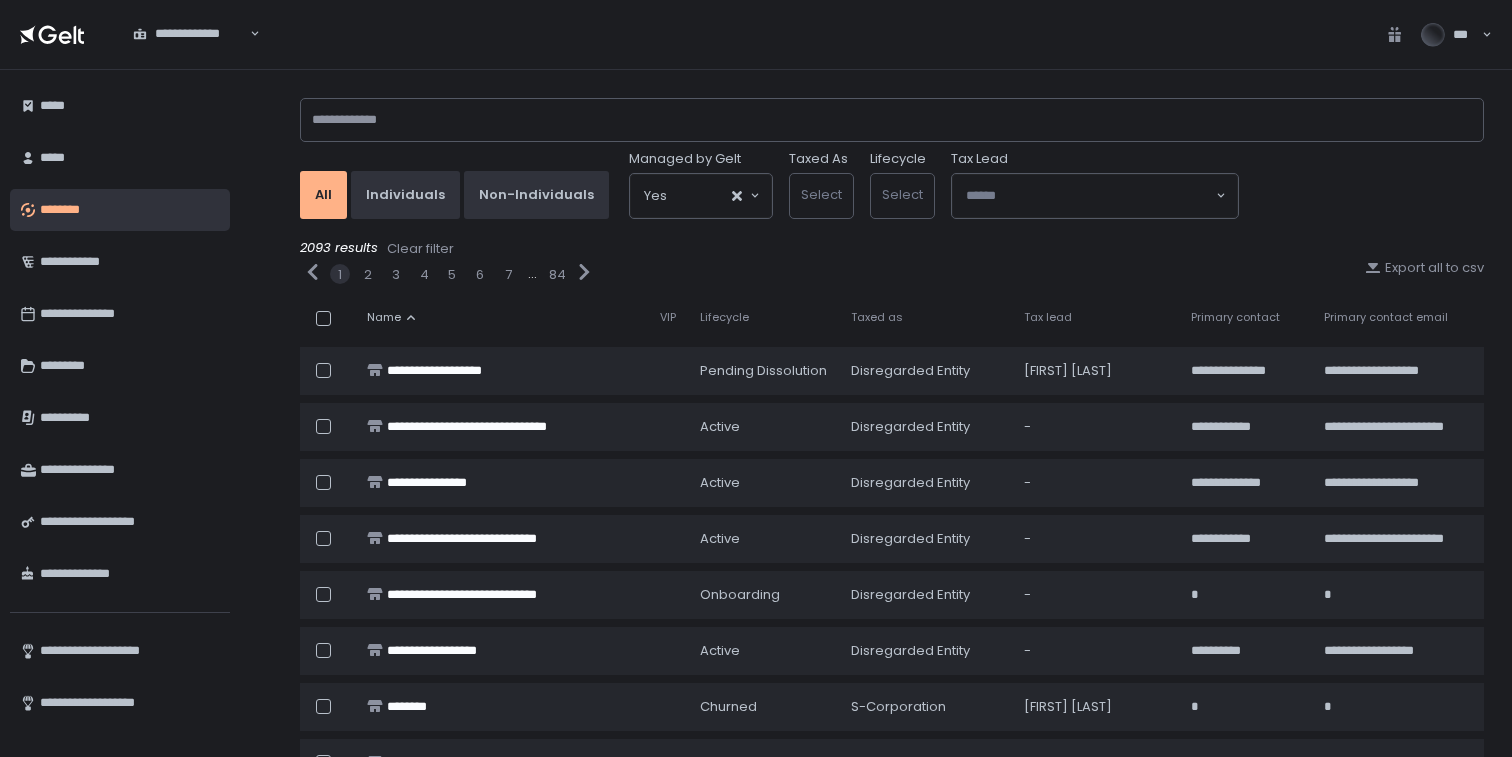 click on "**********" 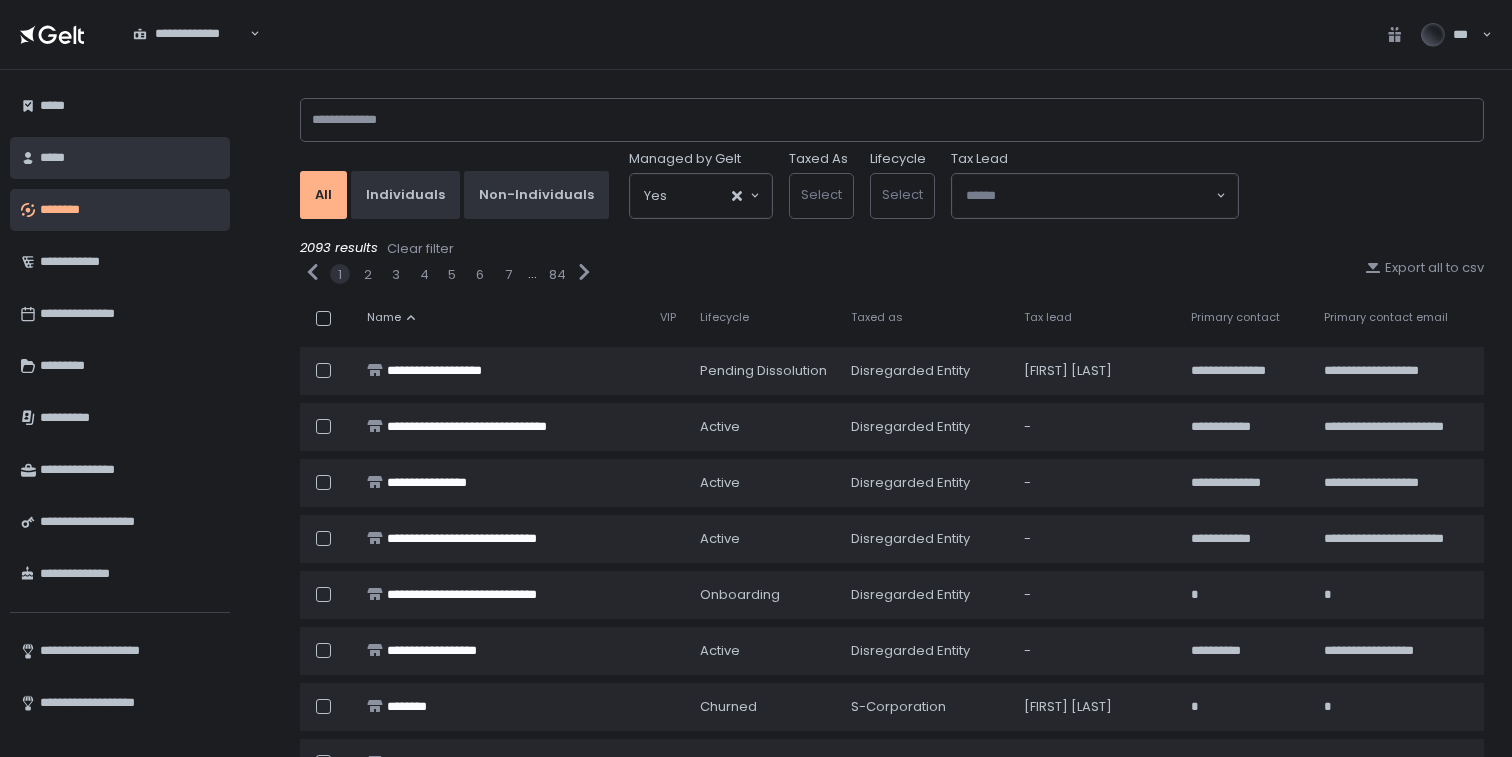 click on "*****" at bounding box center (127, 158) 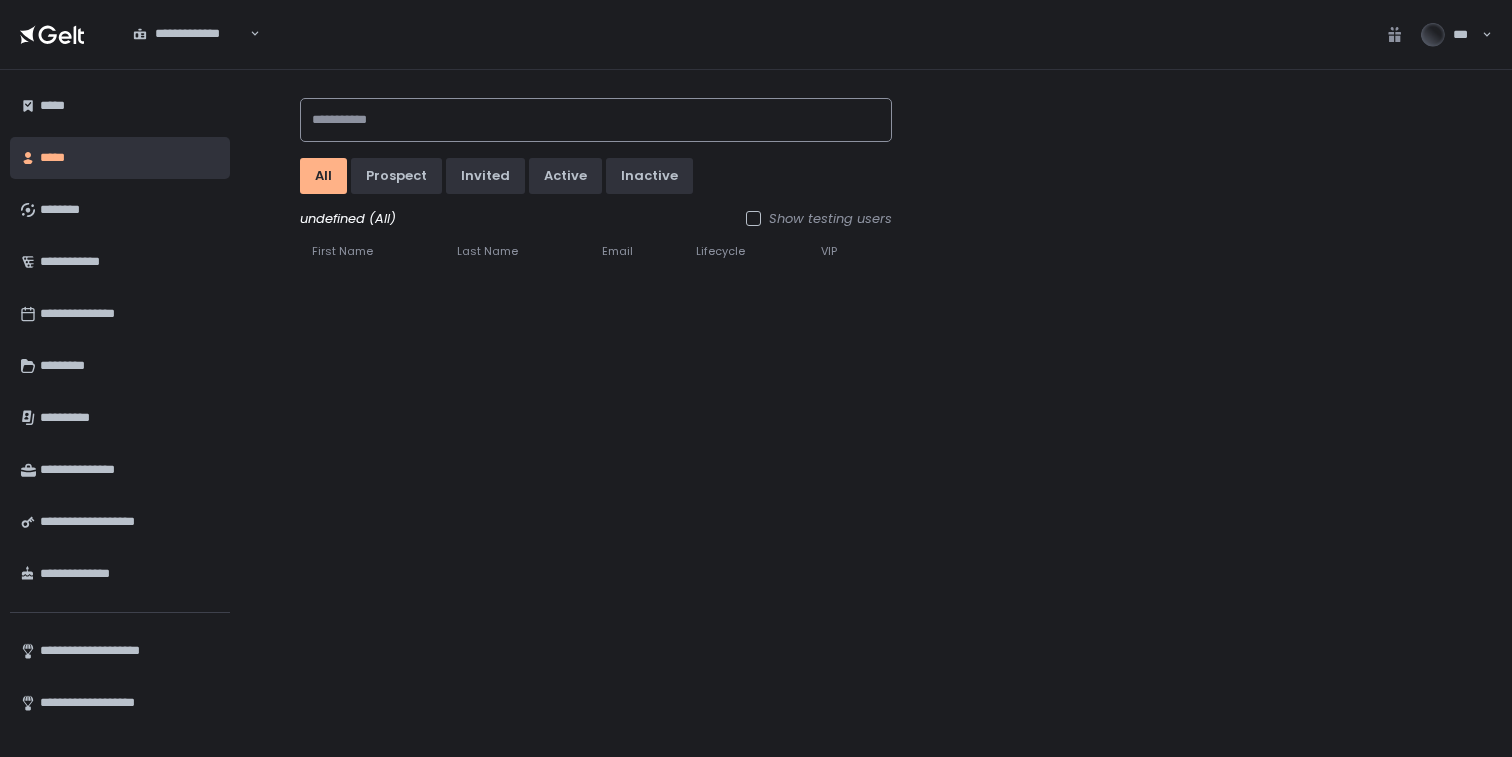 click 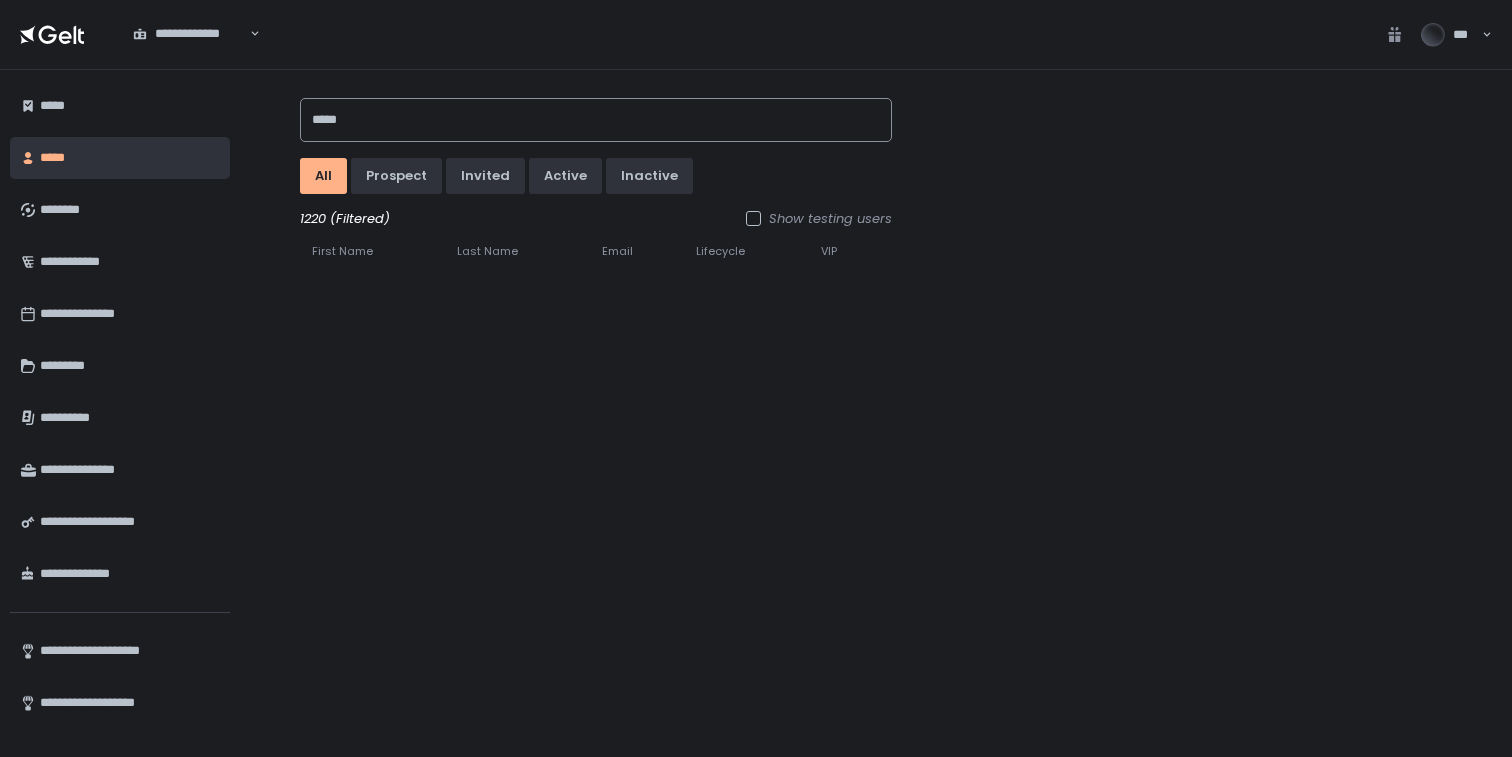 type on "****" 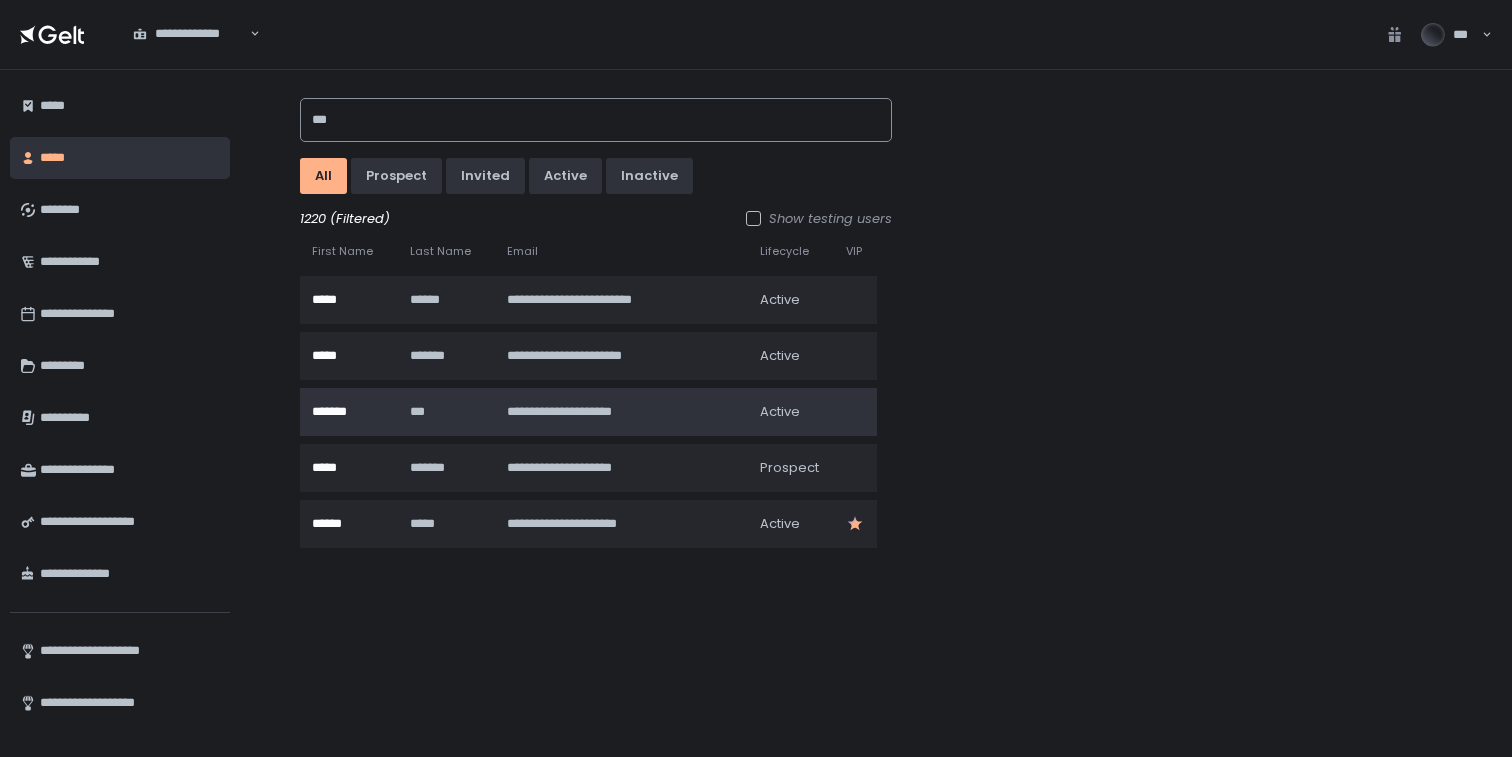 type on "****" 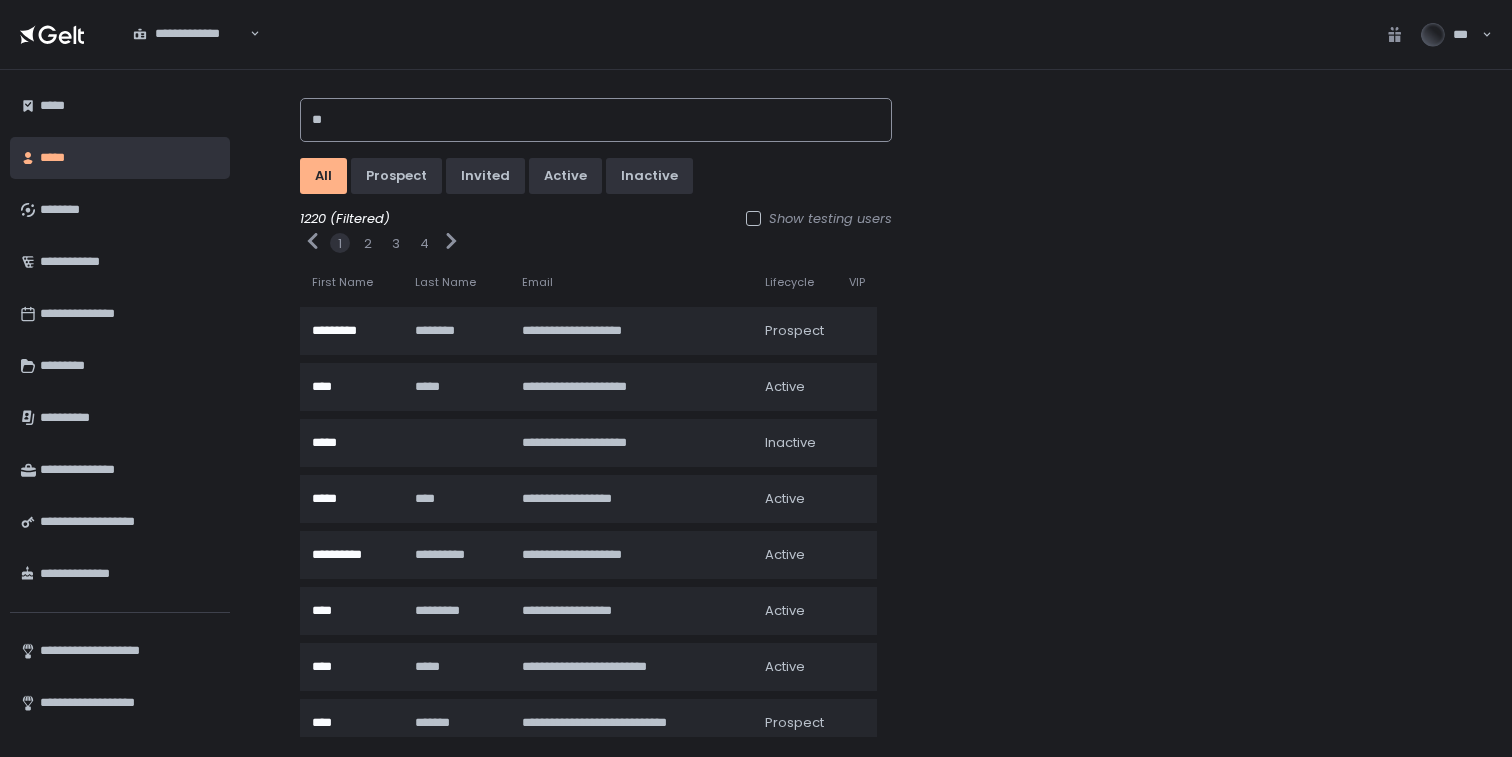 type on "**" 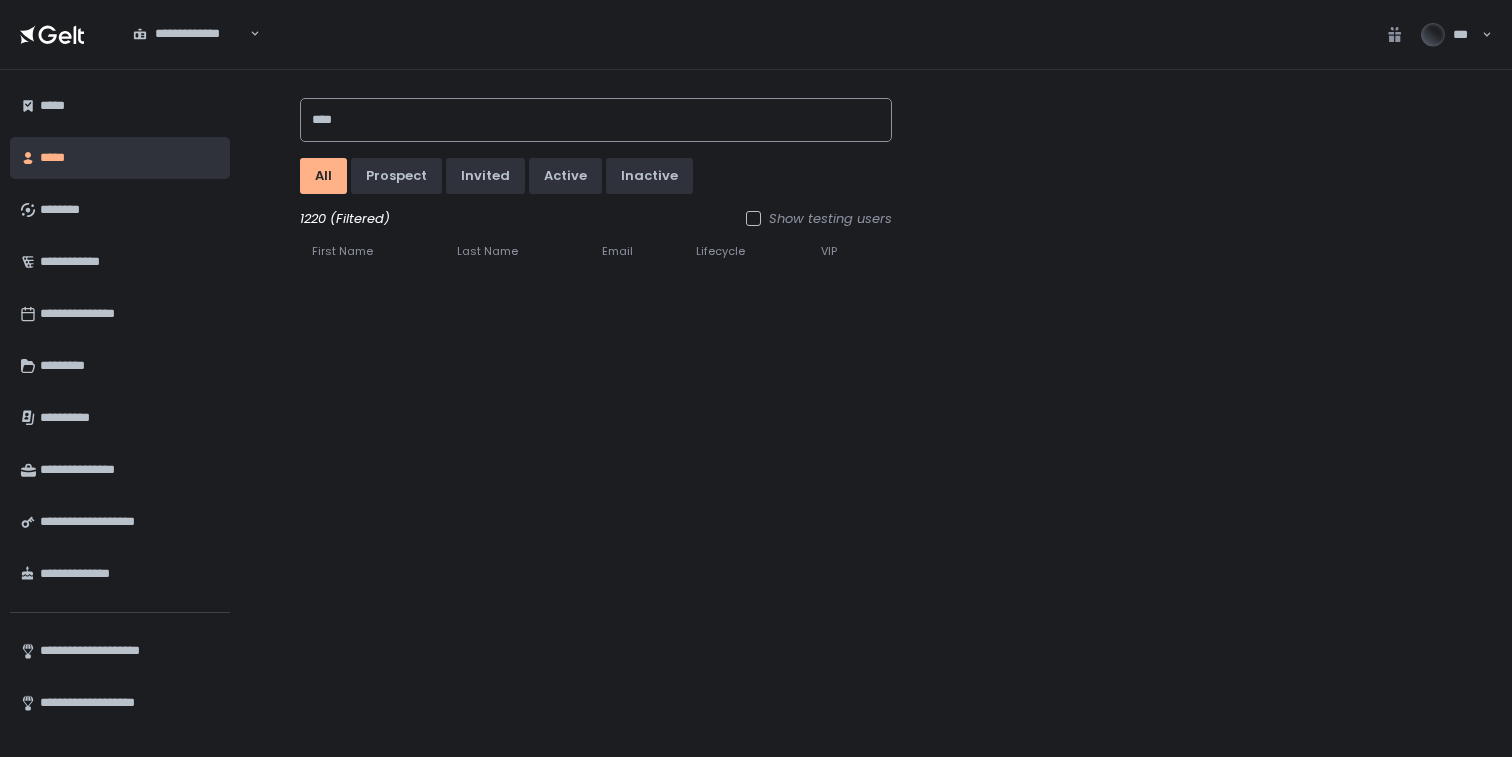type on "****" 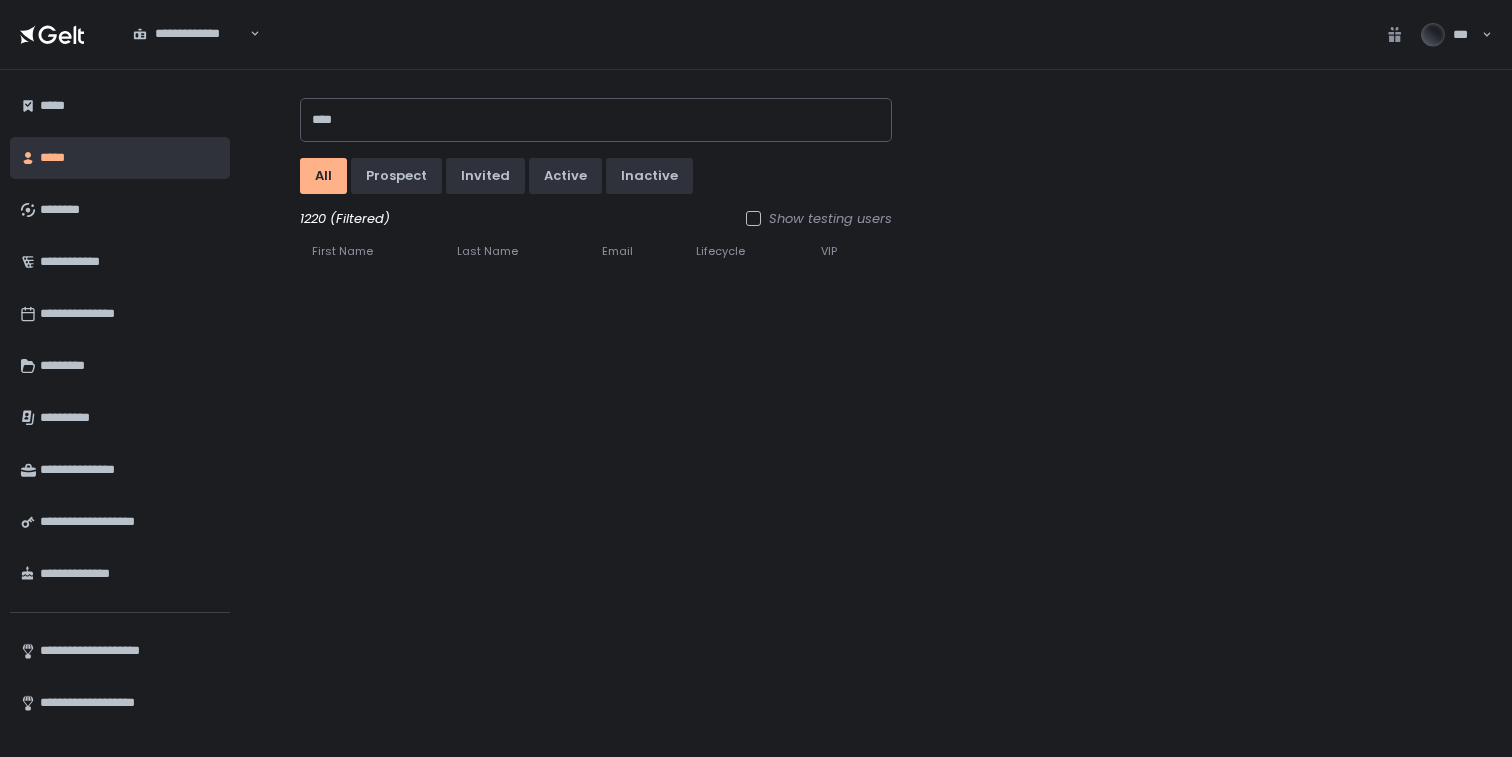 click on "**********" 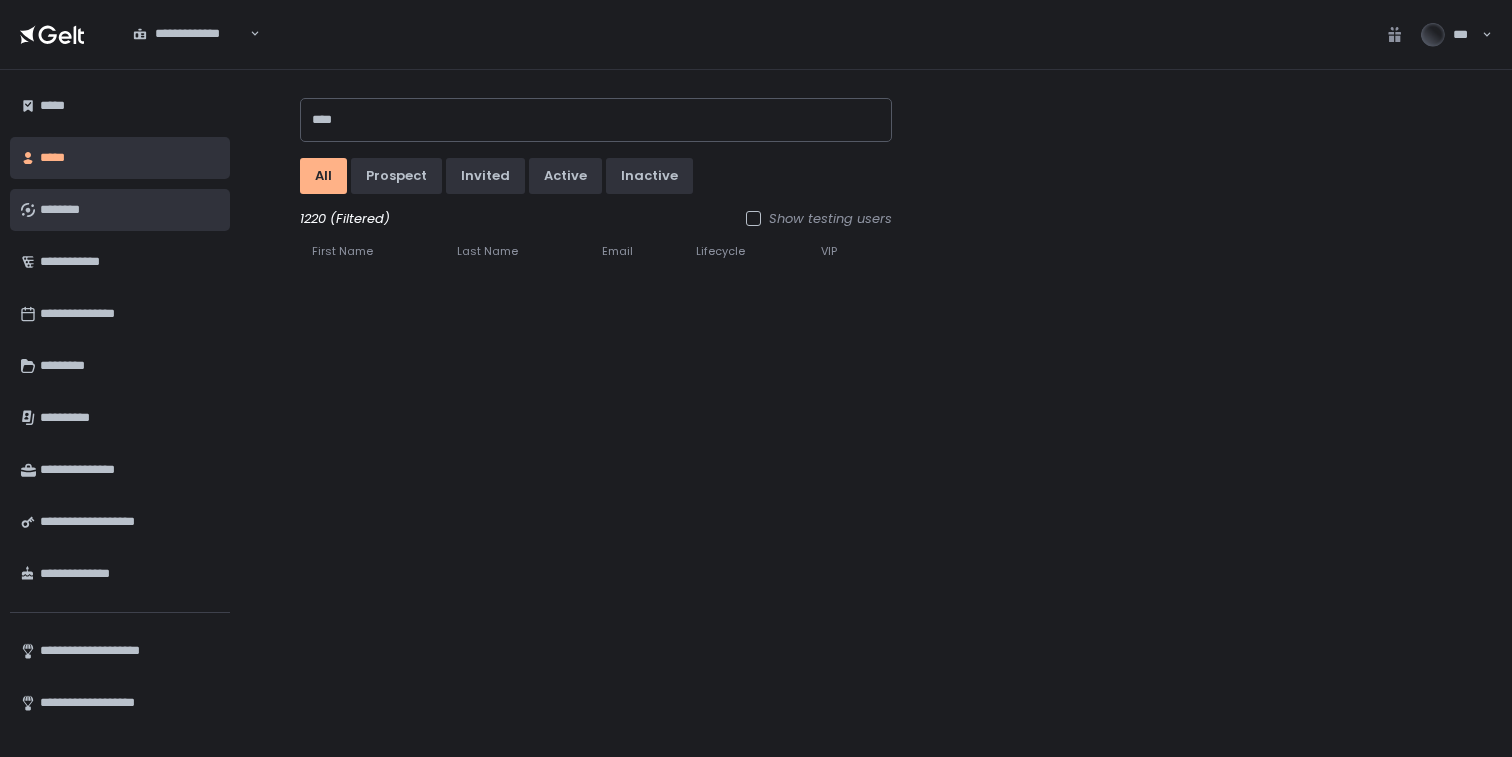 click on "********" at bounding box center [127, 210] 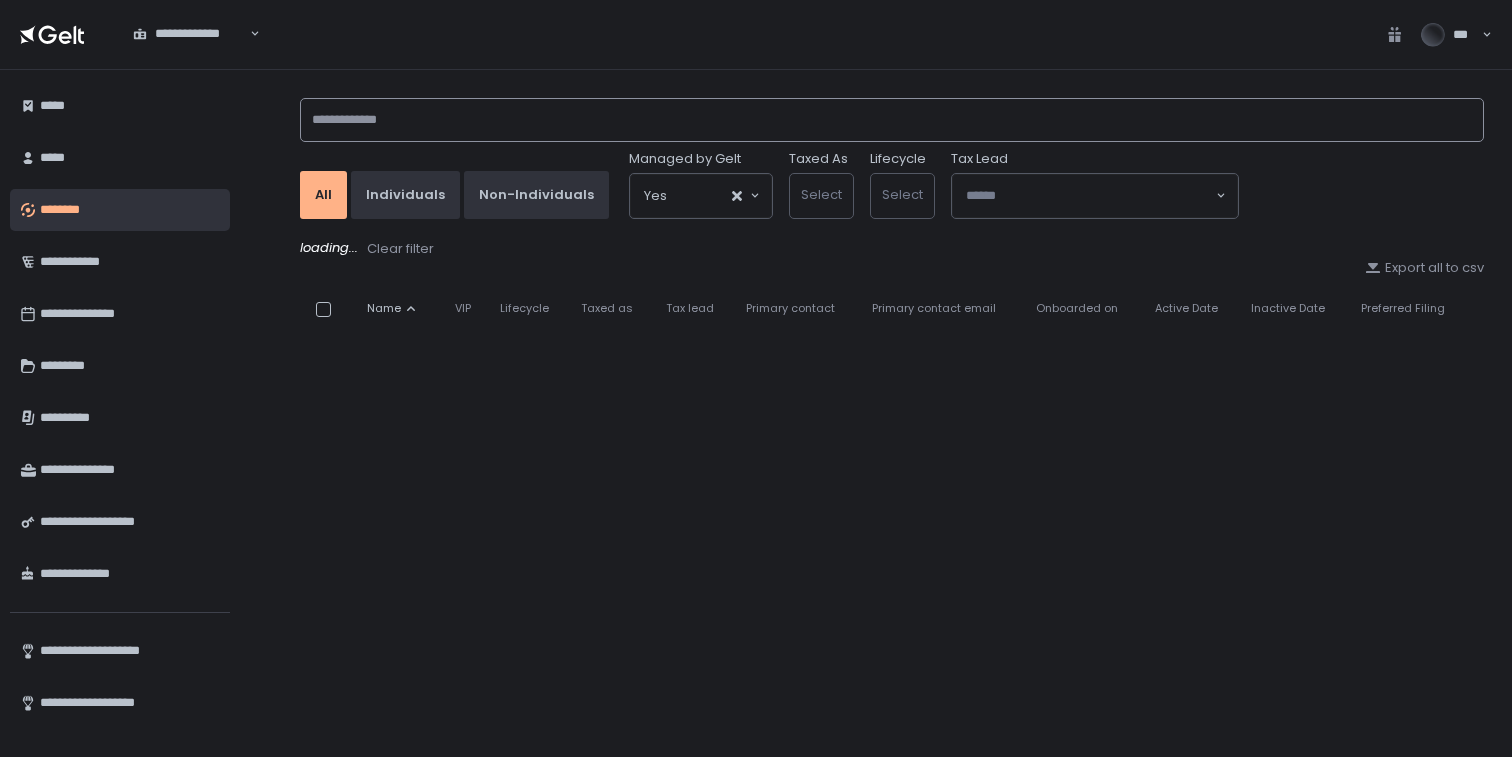 click 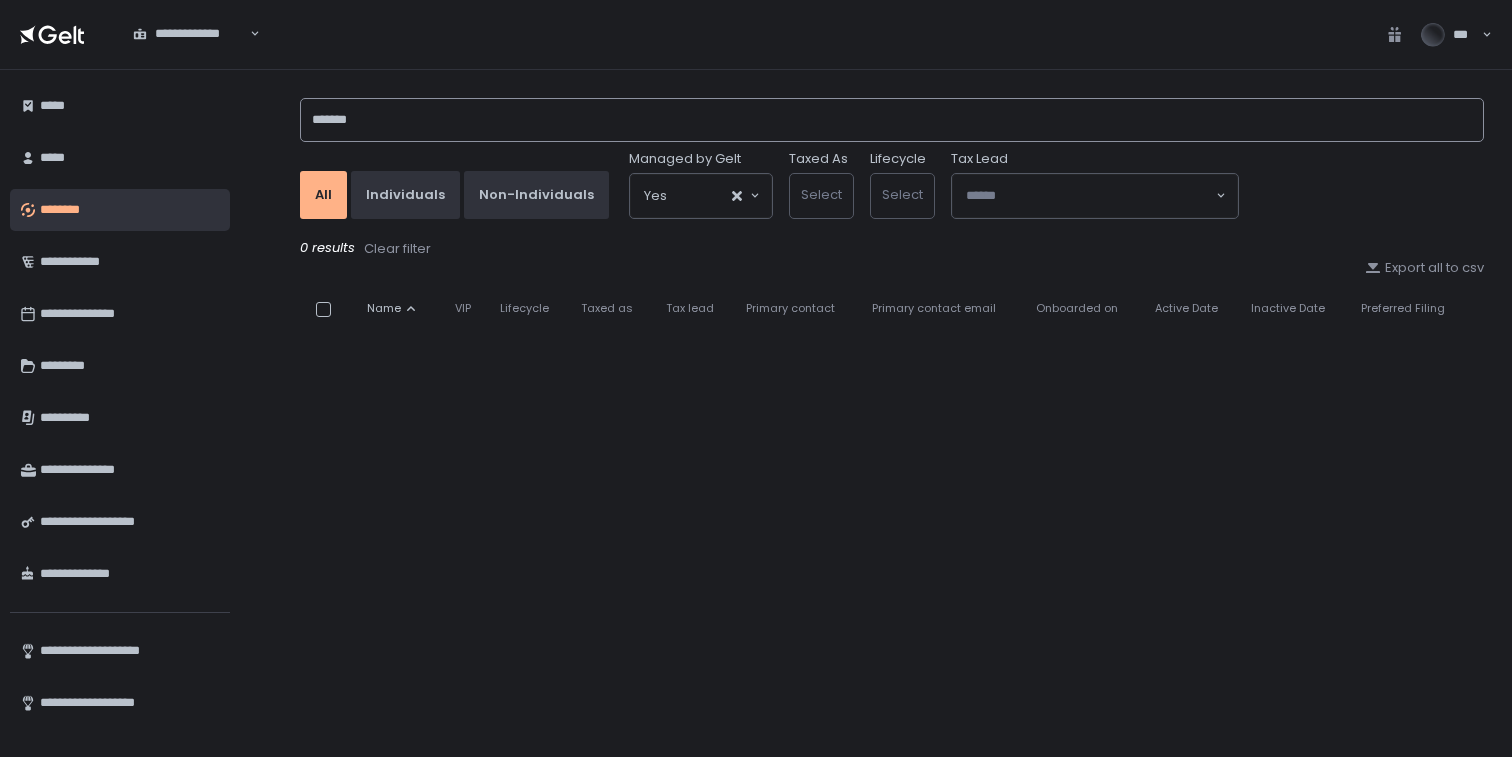 type on "*******" 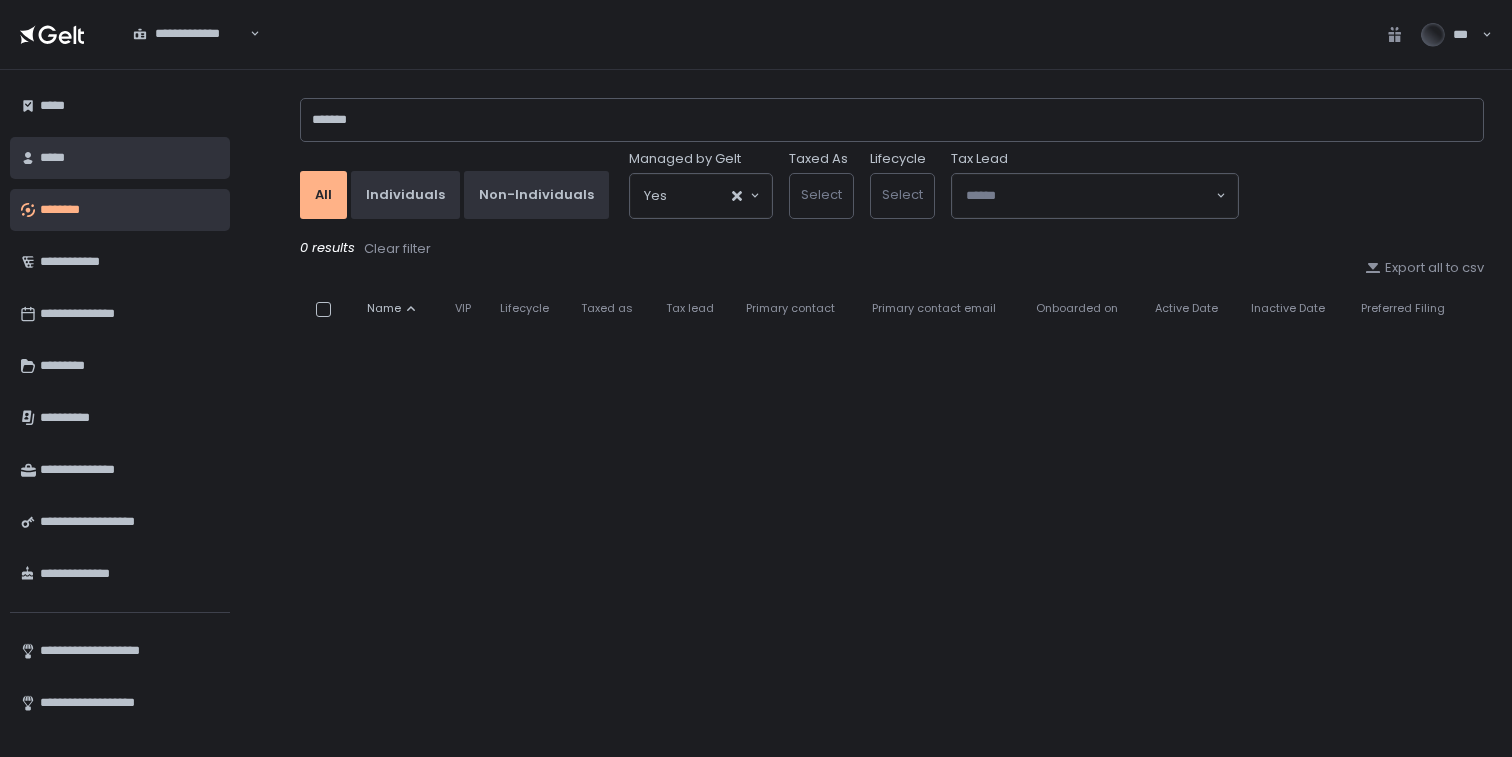 click on "*****" at bounding box center (127, 158) 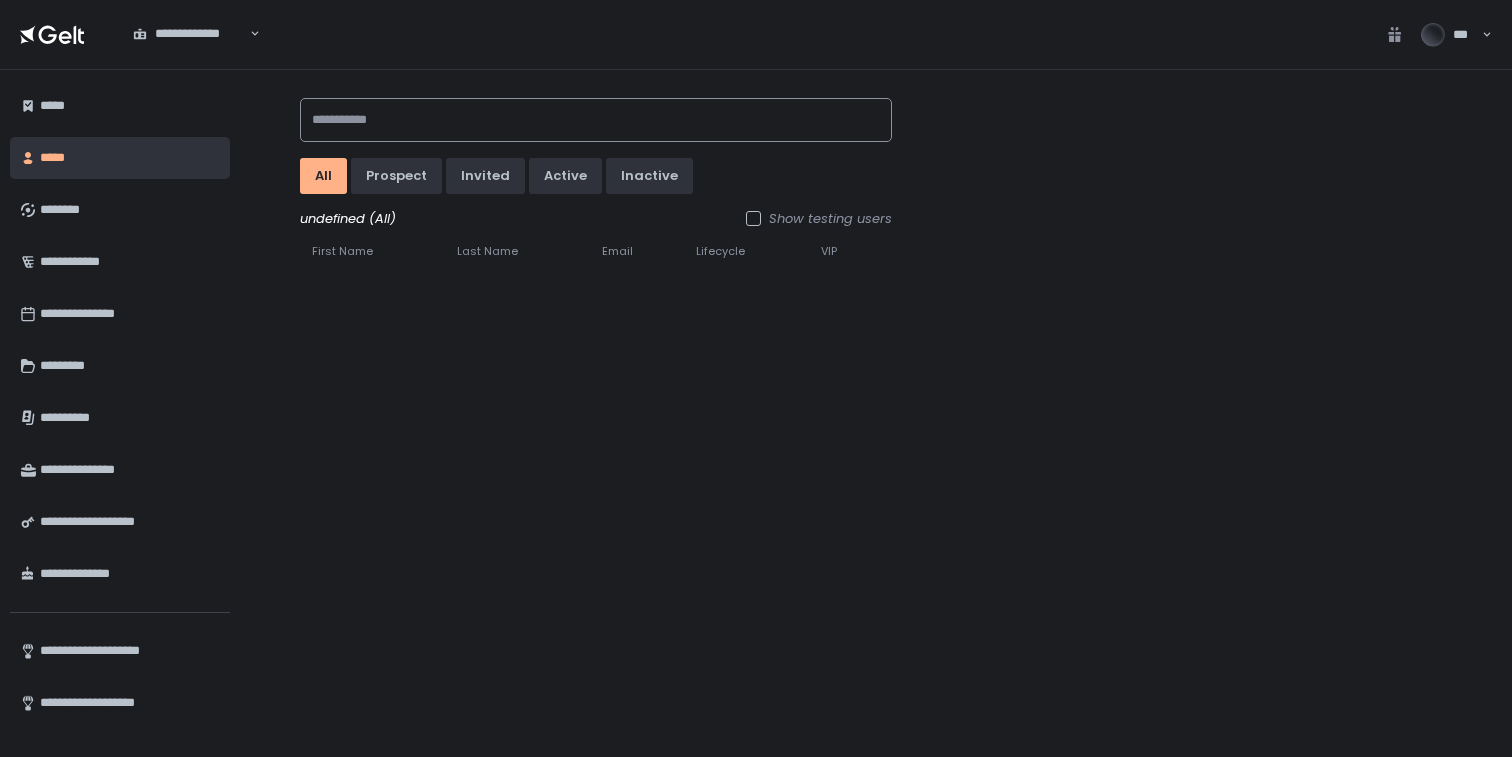 click 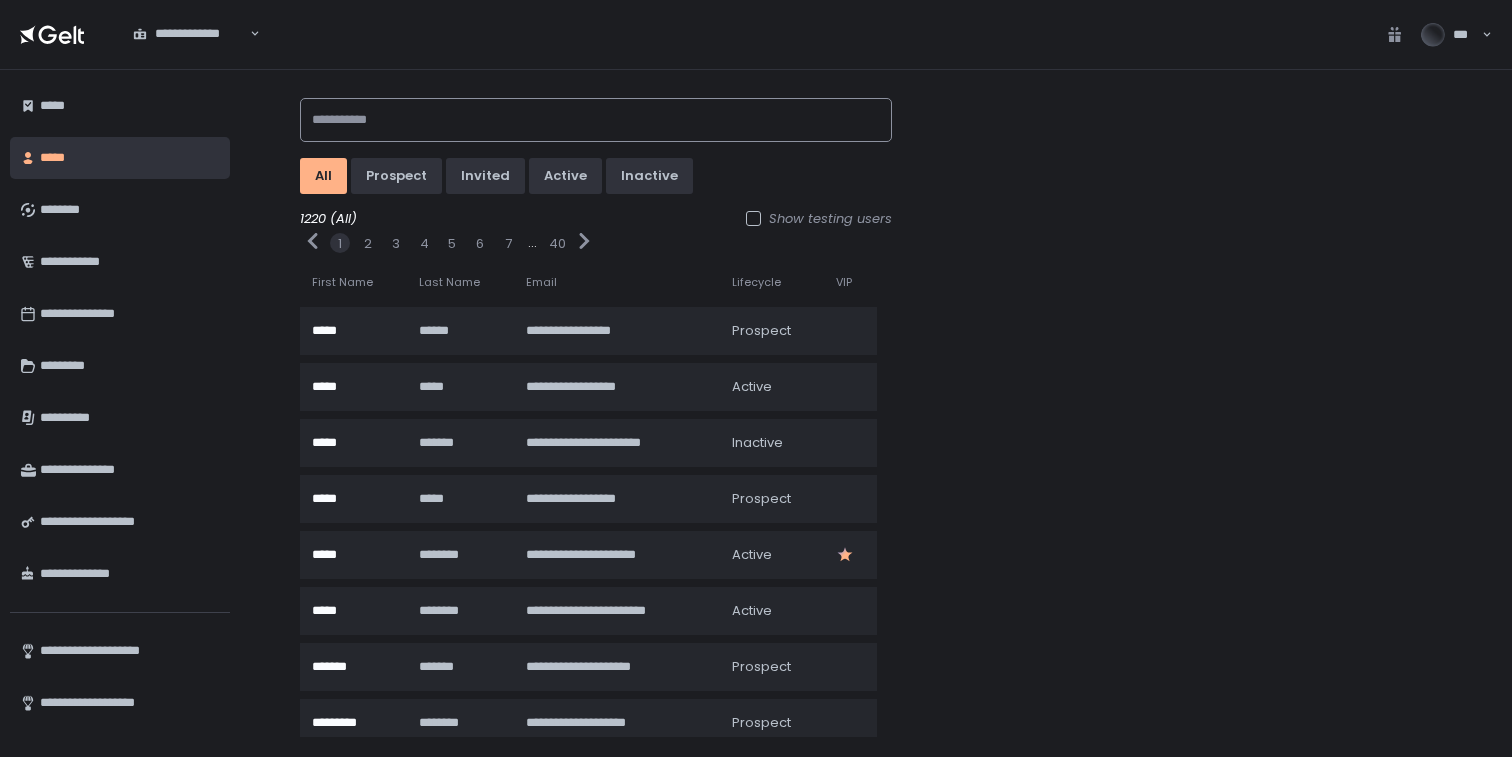 click 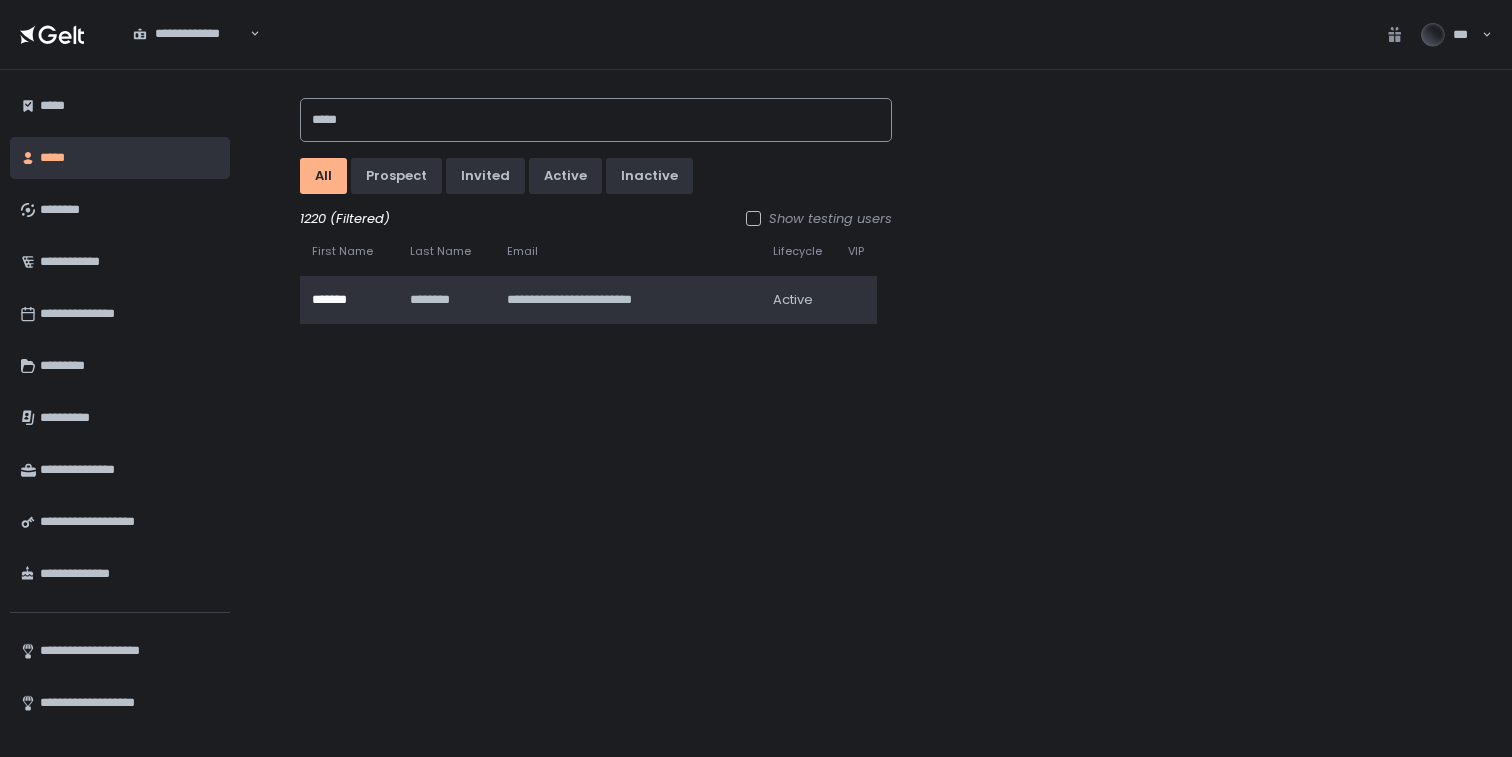 type on "*****" 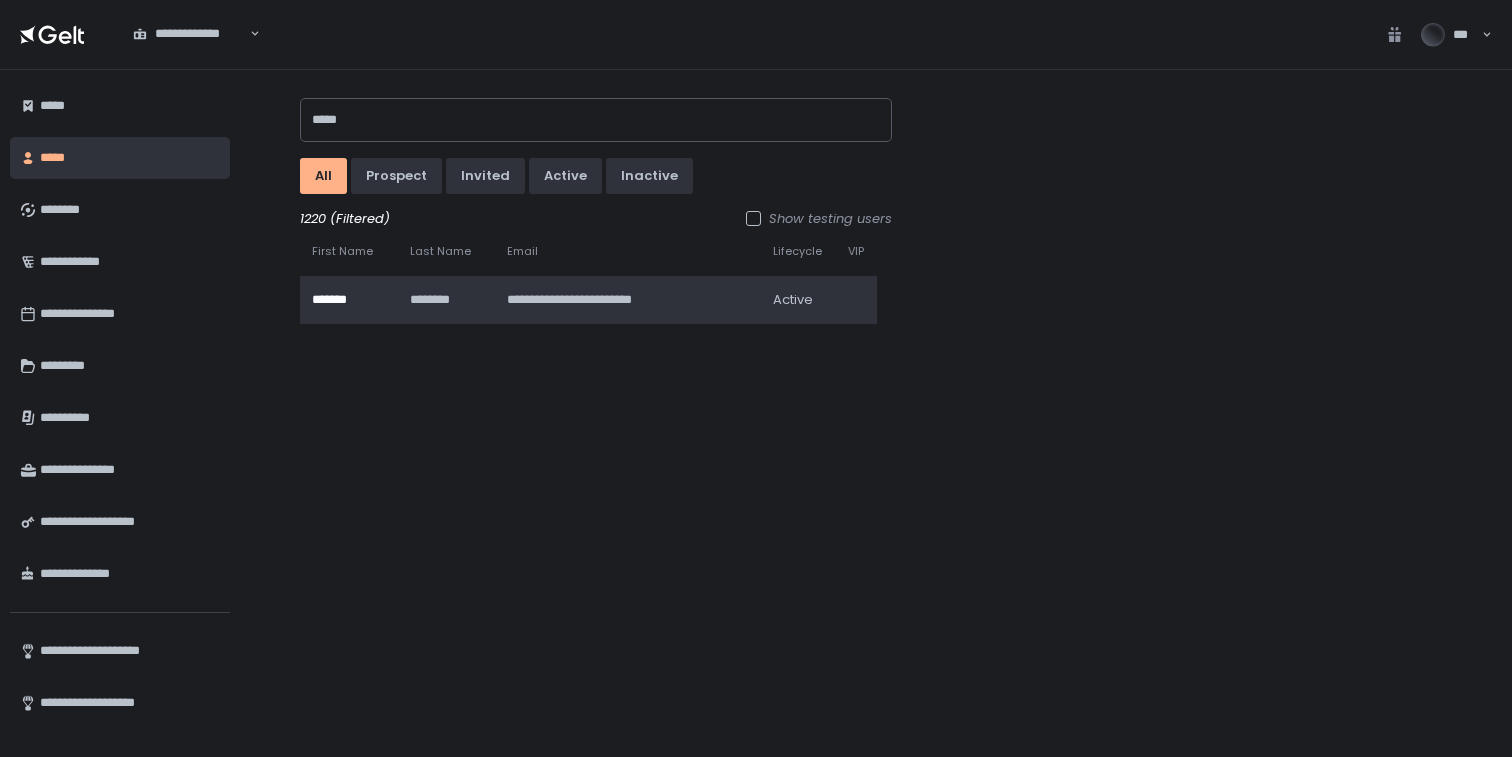 drag, startPoint x: 448, startPoint y: 292, endPoint x: 442, endPoint y: 275, distance: 18.027756 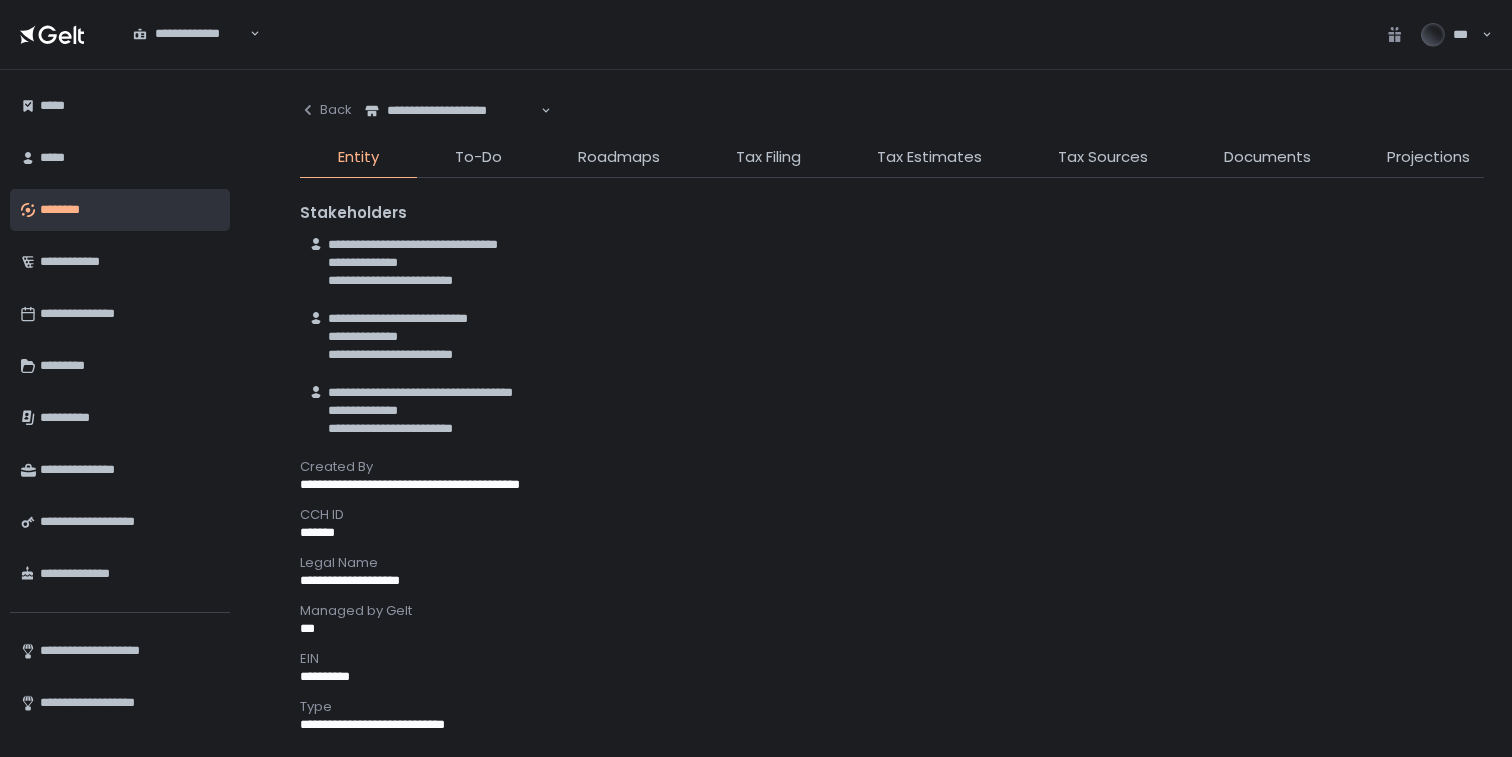 scroll, scrollTop: 0, scrollLeft: 0, axis: both 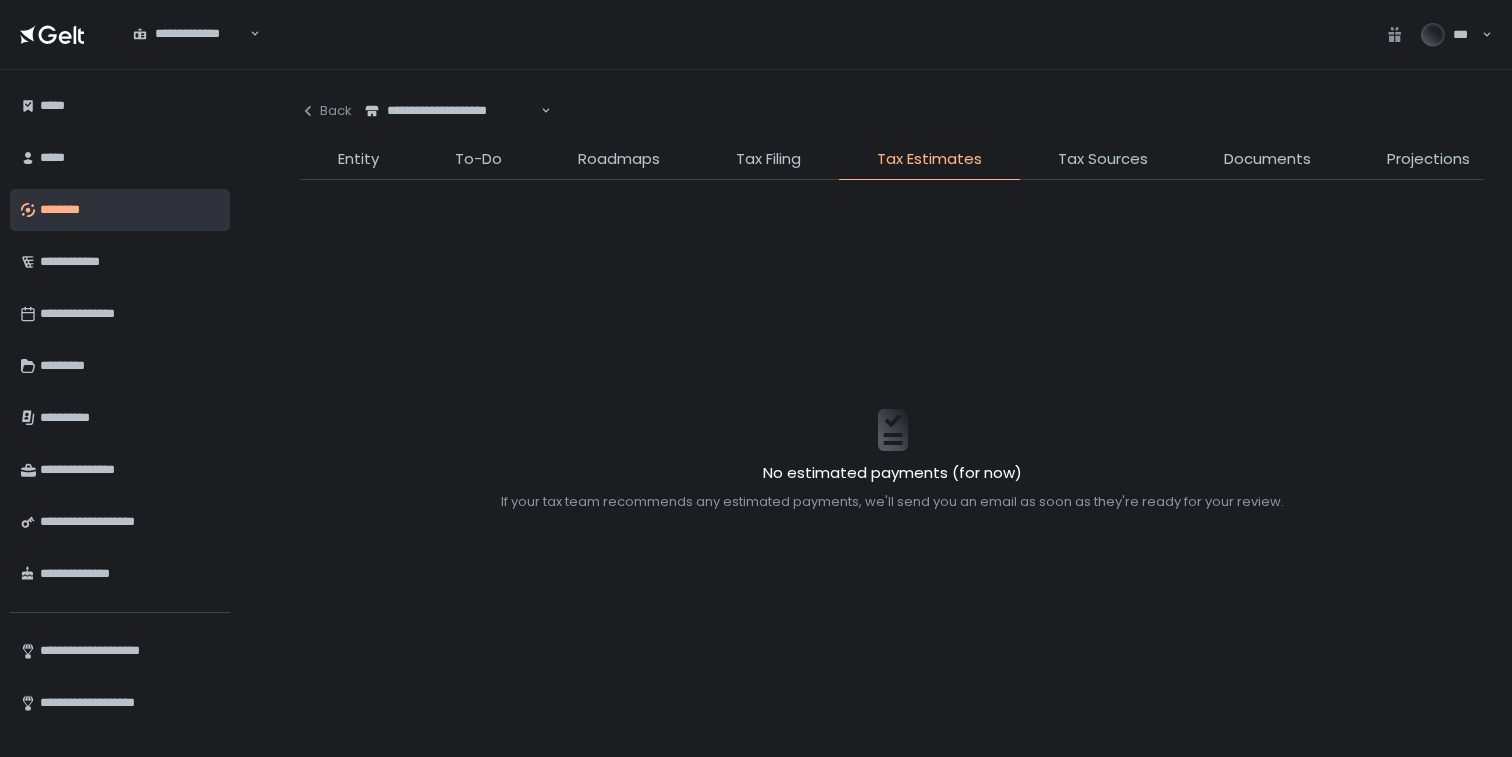 click on "**********" at bounding box center [892, 413] 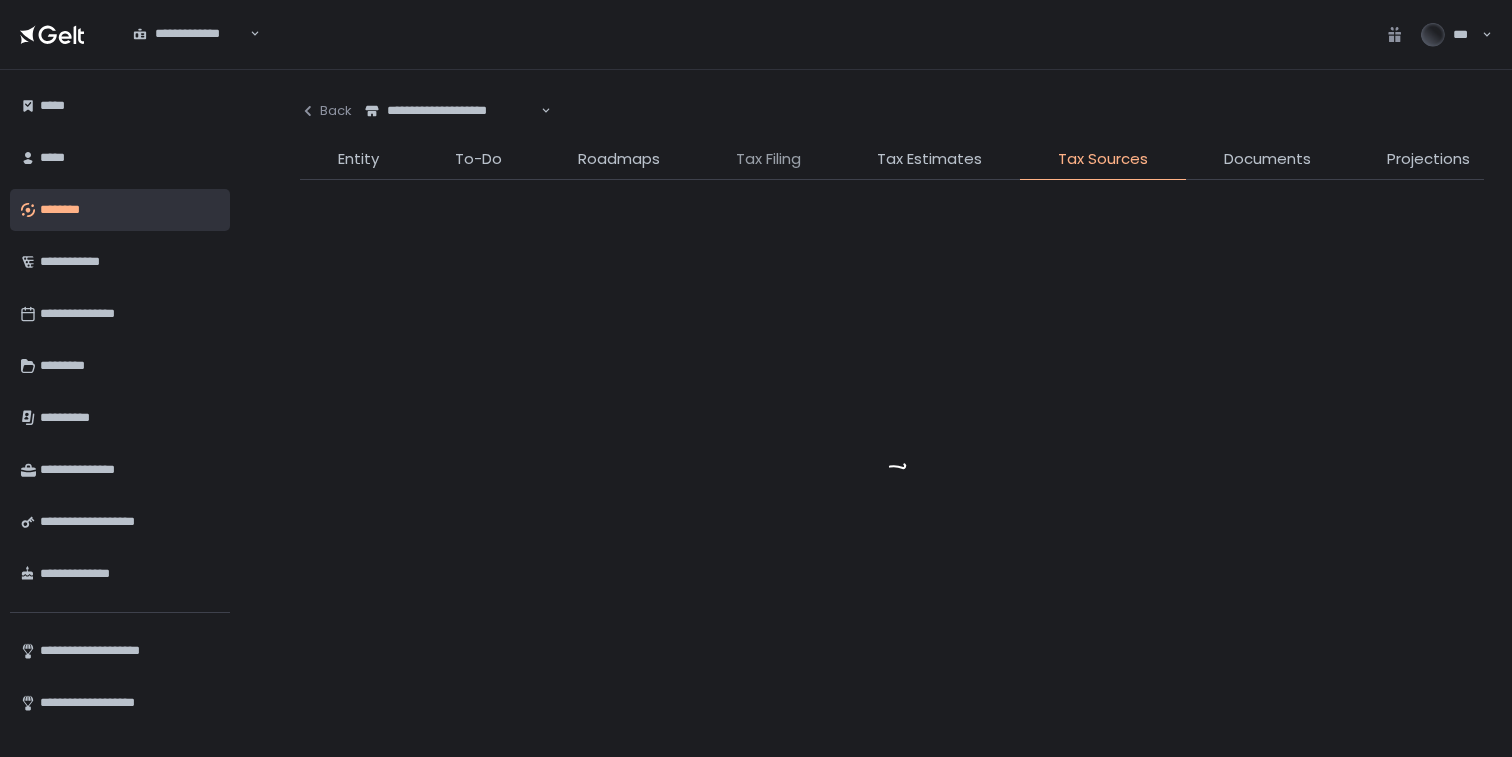 click on "Tax Filing" at bounding box center [768, 159] 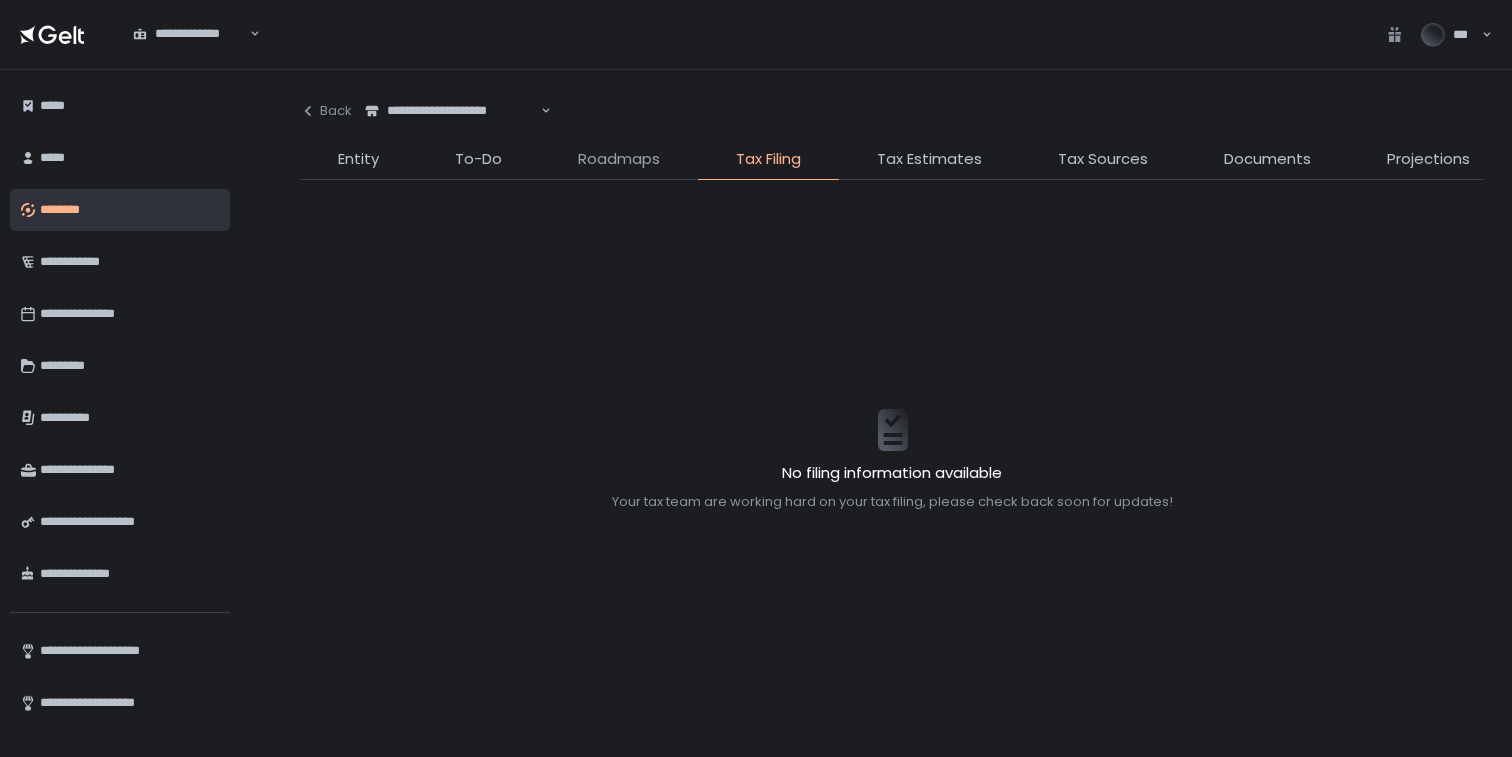 click on "Roadmaps" at bounding box center (619, 159) 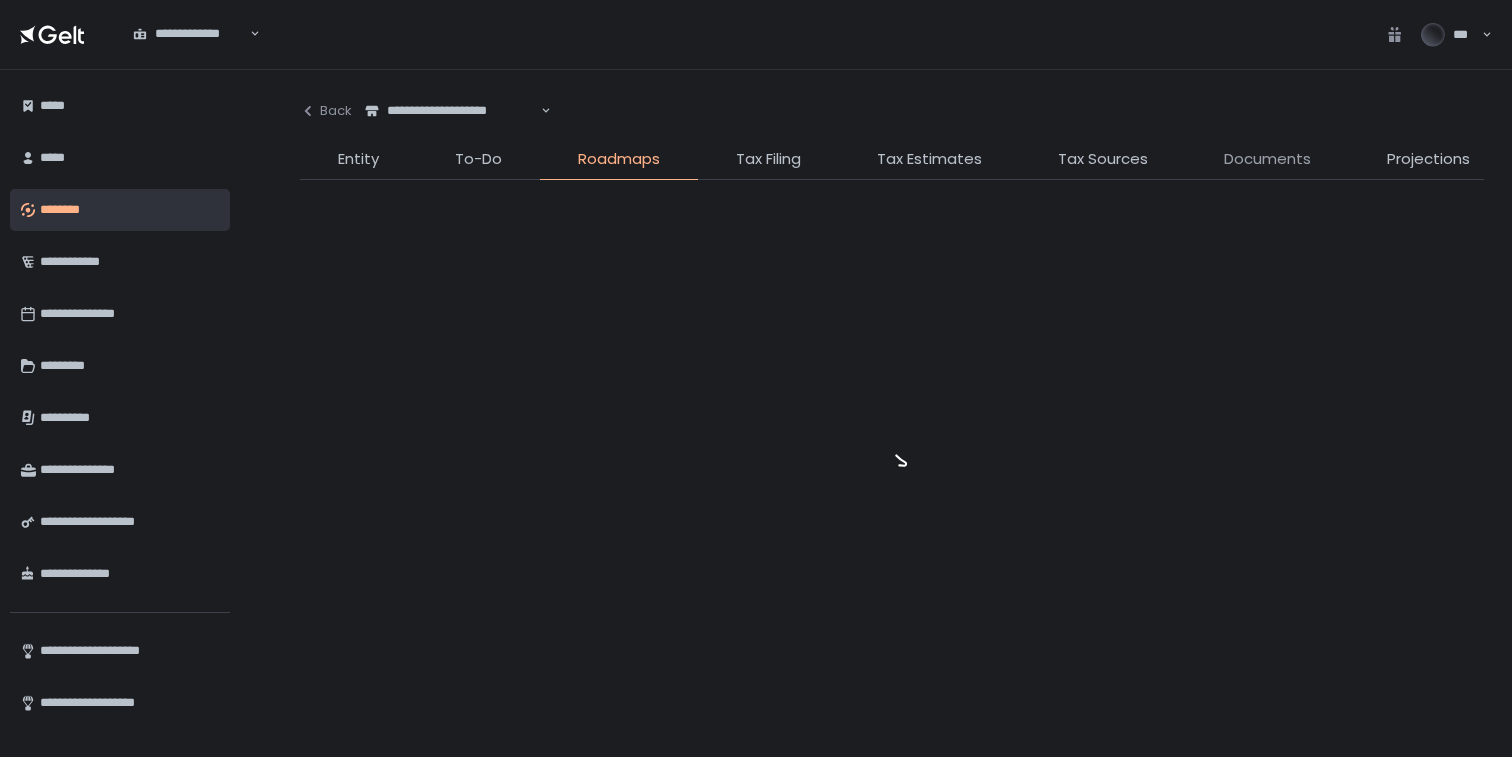 click on "Documents" at bounding box center [1267, 159] 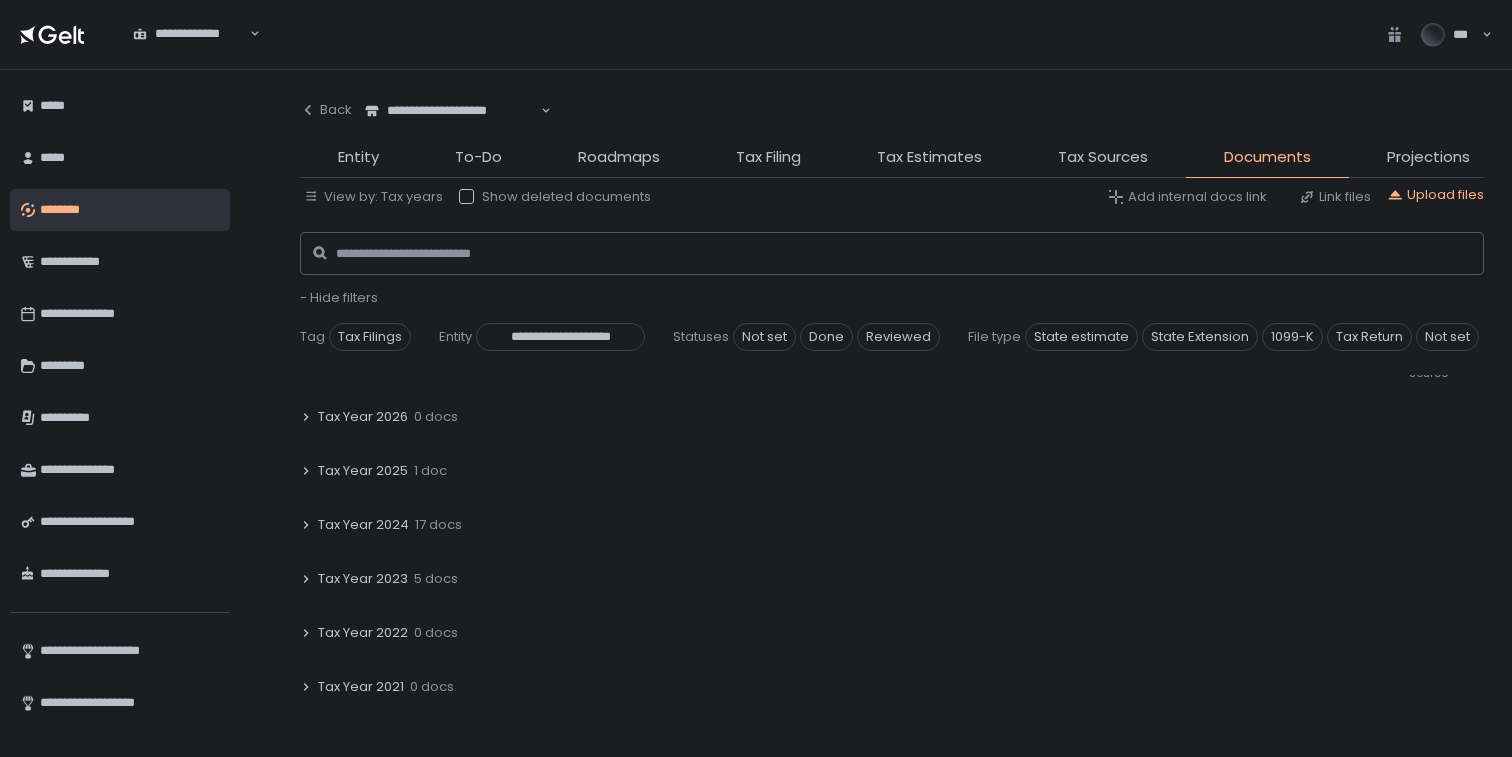 scroll, scrollTop: 165, scrollLeft: 0, axis: vertical 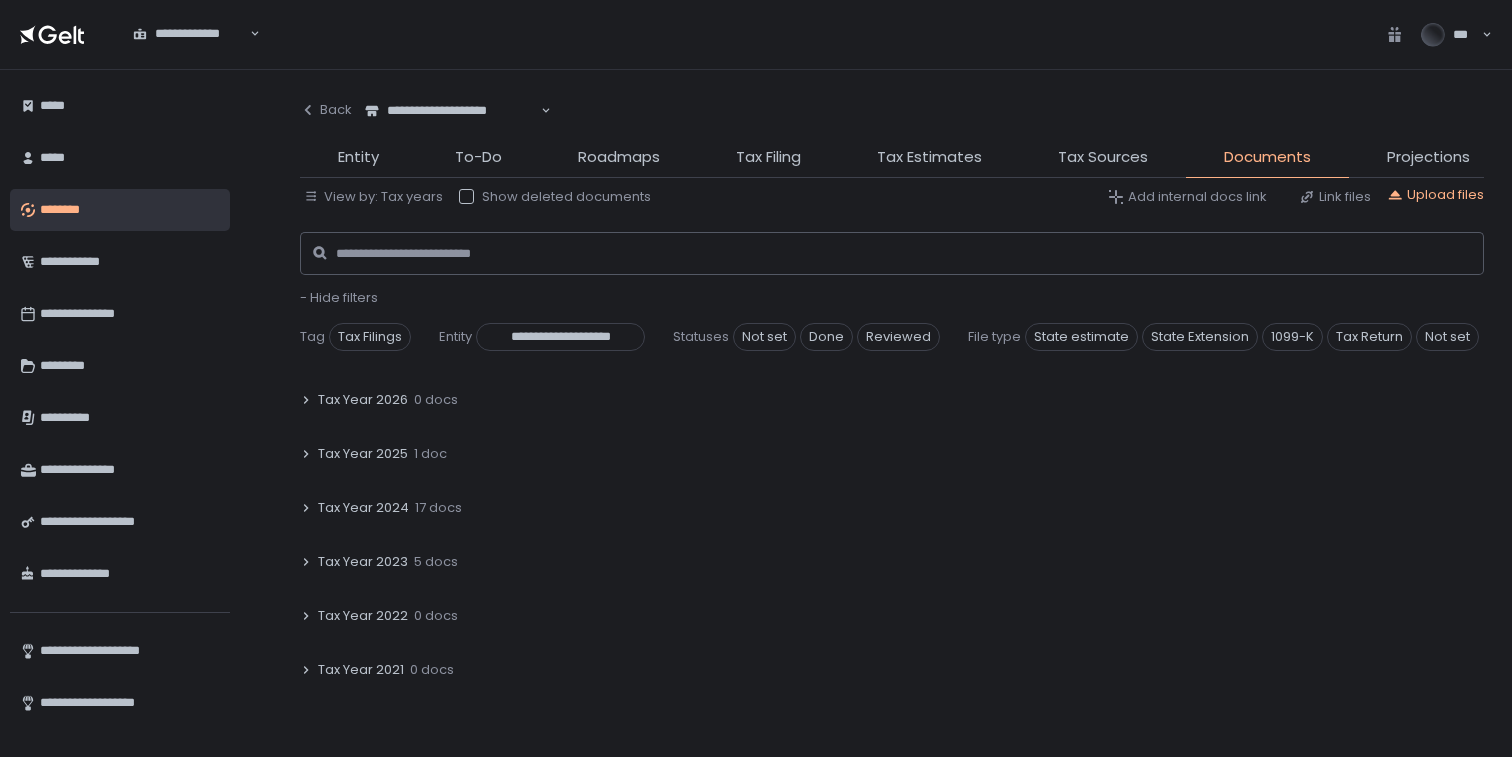 click on "17 docs" 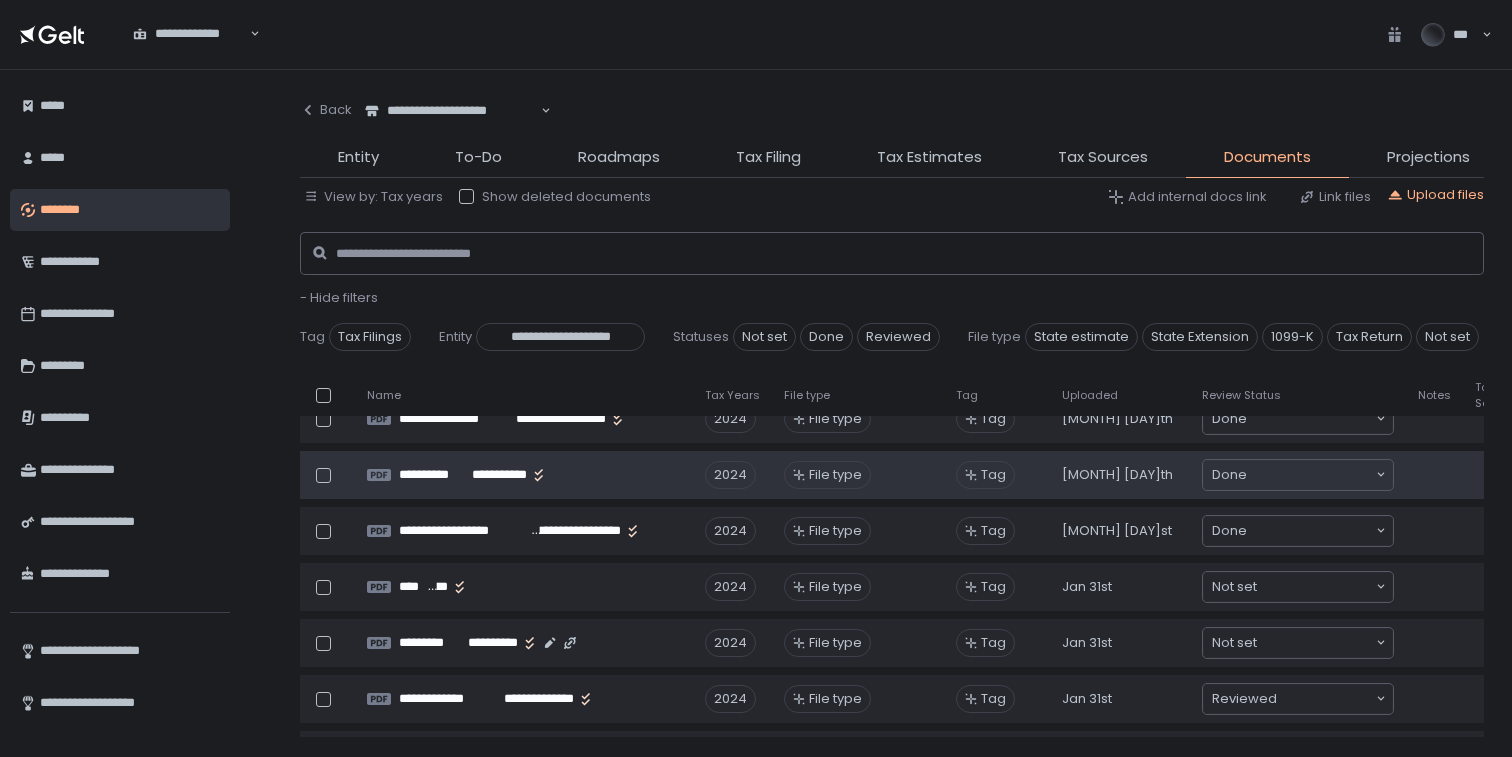 scroll, scrollTop: 880, scrollLeft: 0, axis: vertical 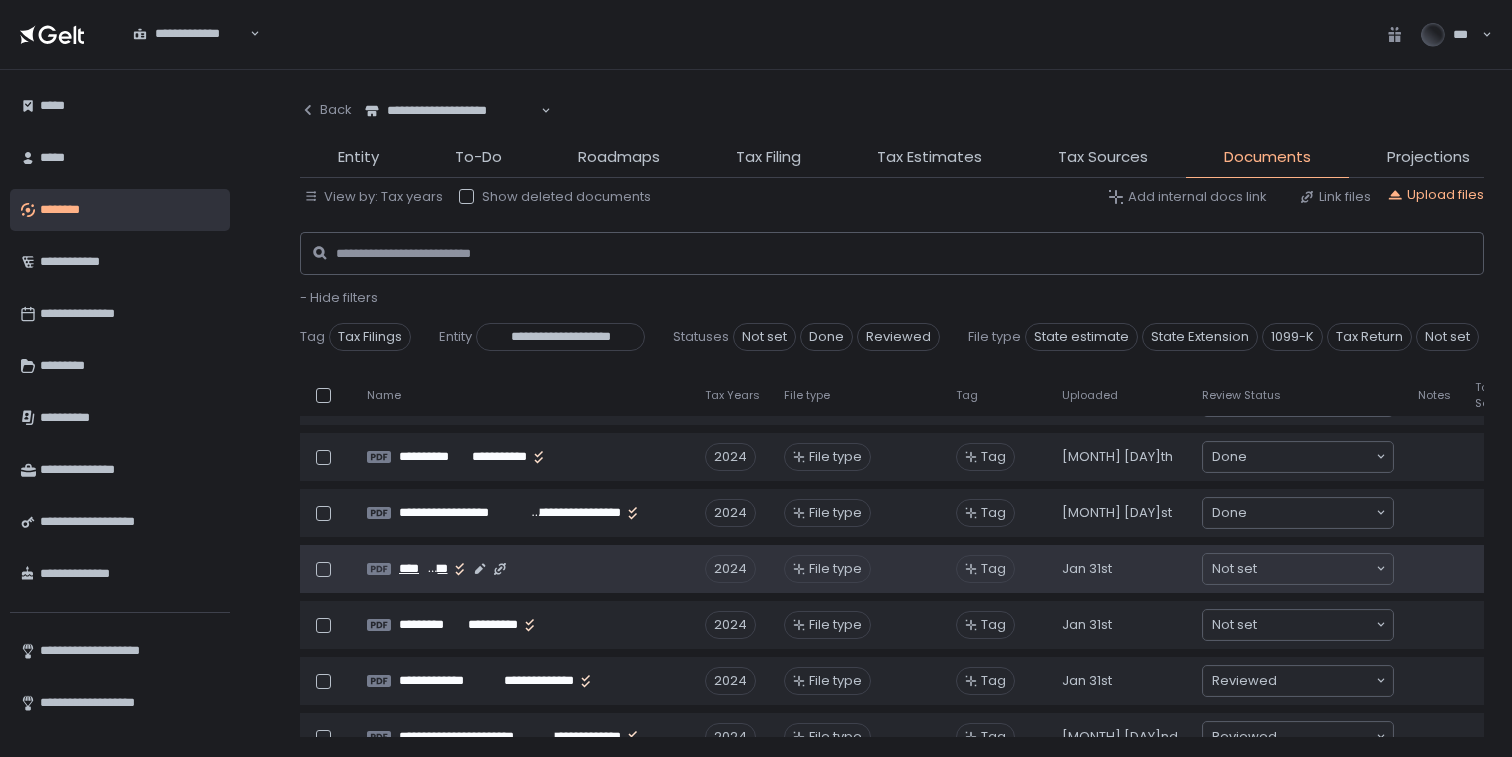 click on "****" at bounding box center (412, 569) 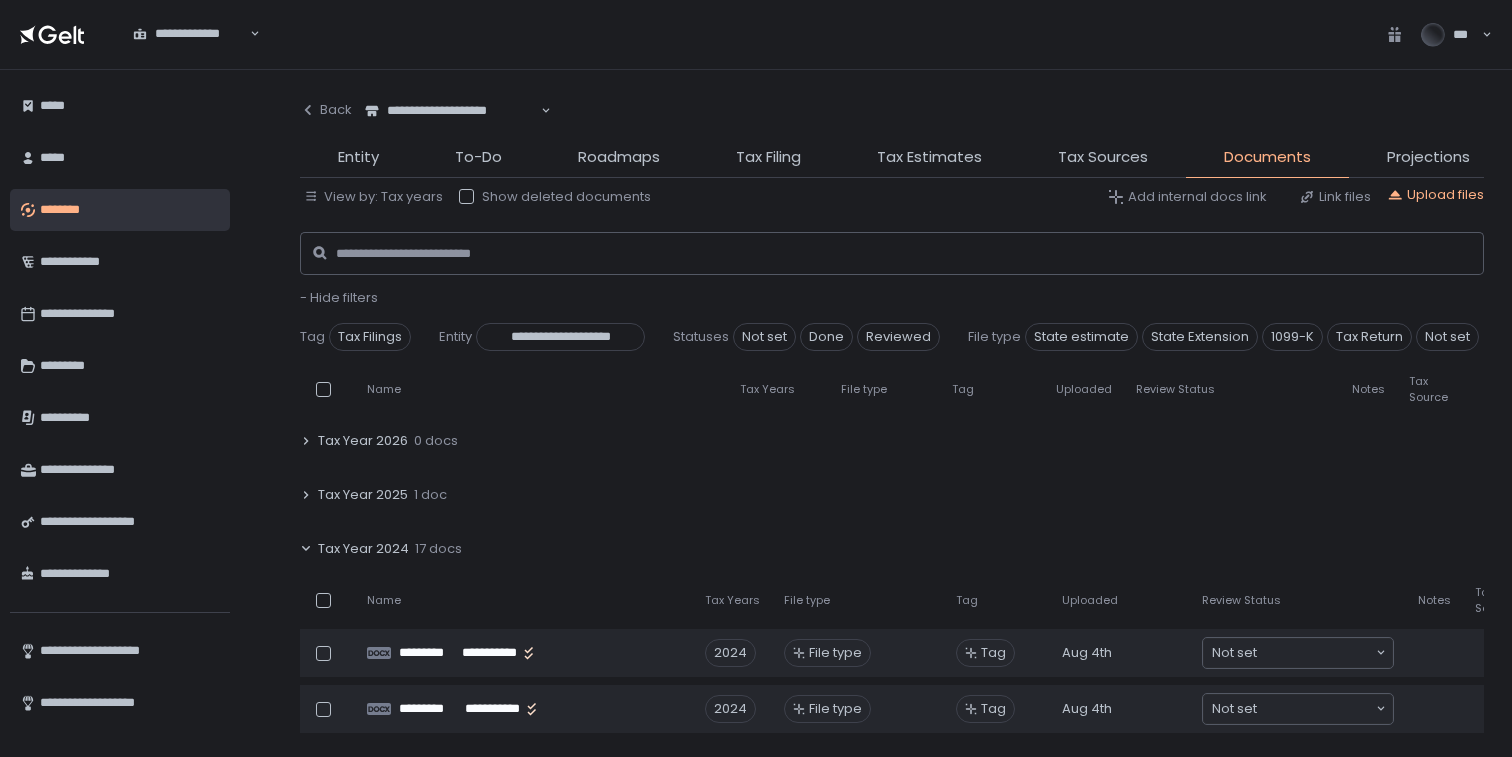 scroll, scrollTop: 118, scrollLeft: 0, axis: vertical 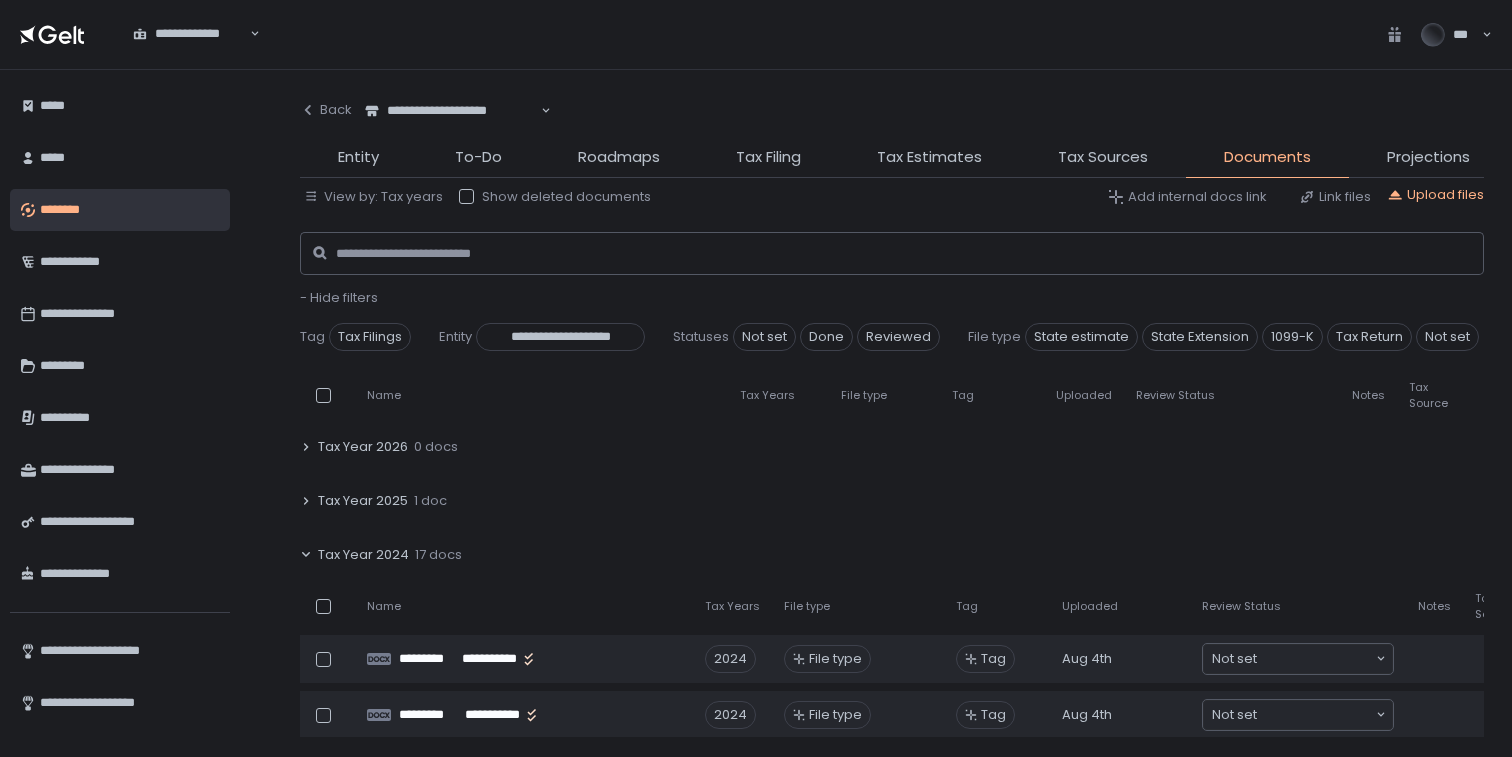 click on "Tax Year 2025 1 doc" 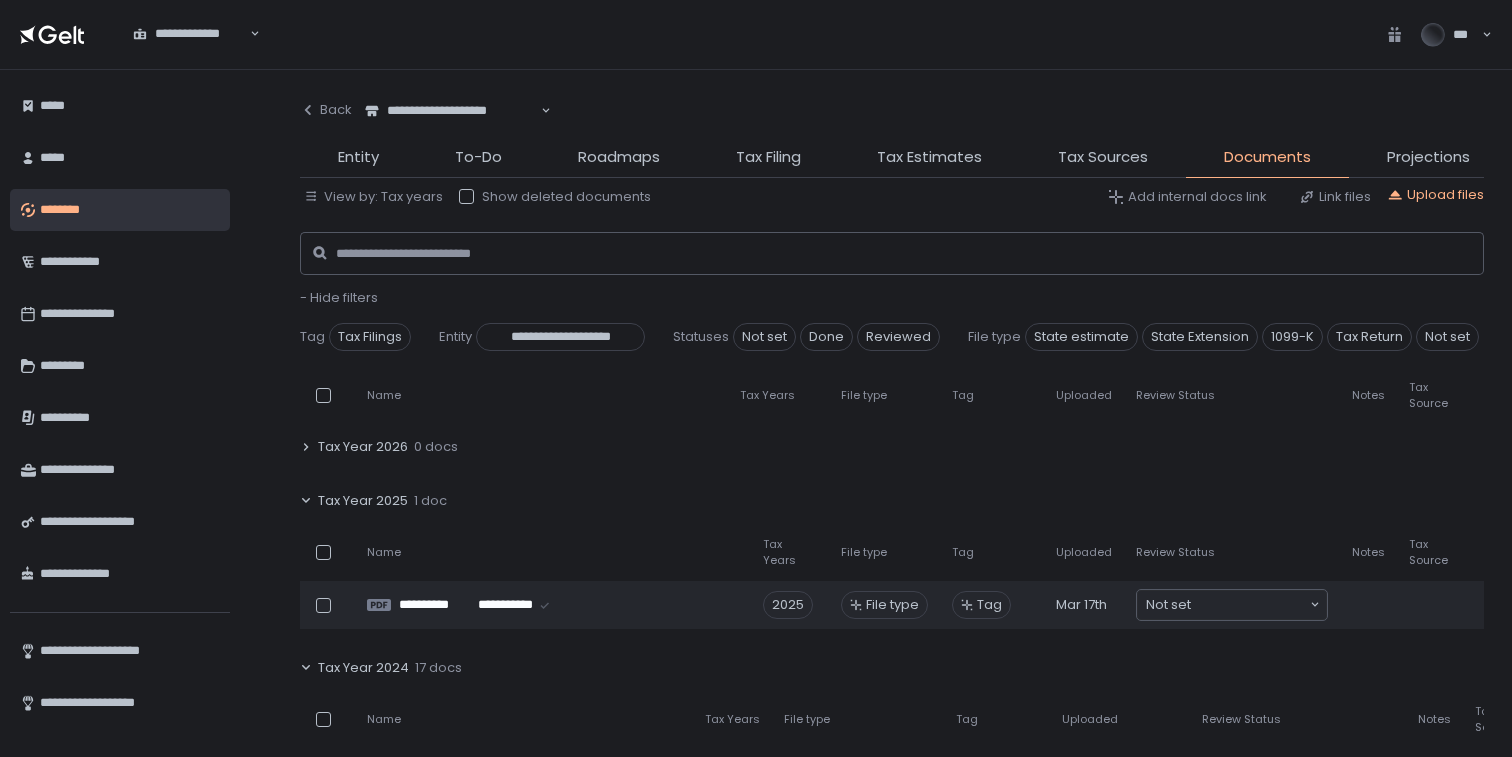 click on "Tax Year 2025 1 doc" 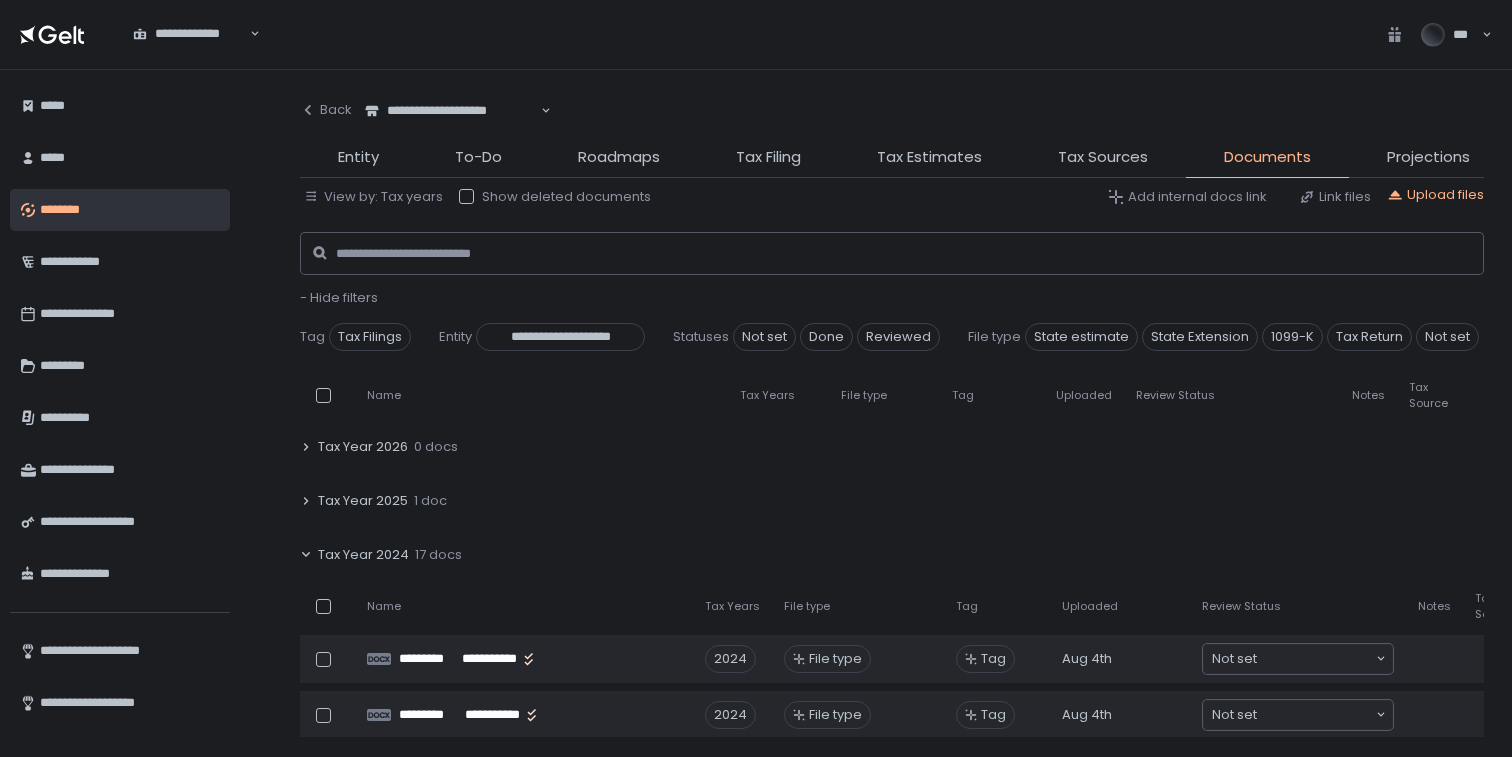 click on "Tax Year 2025 1 doc" 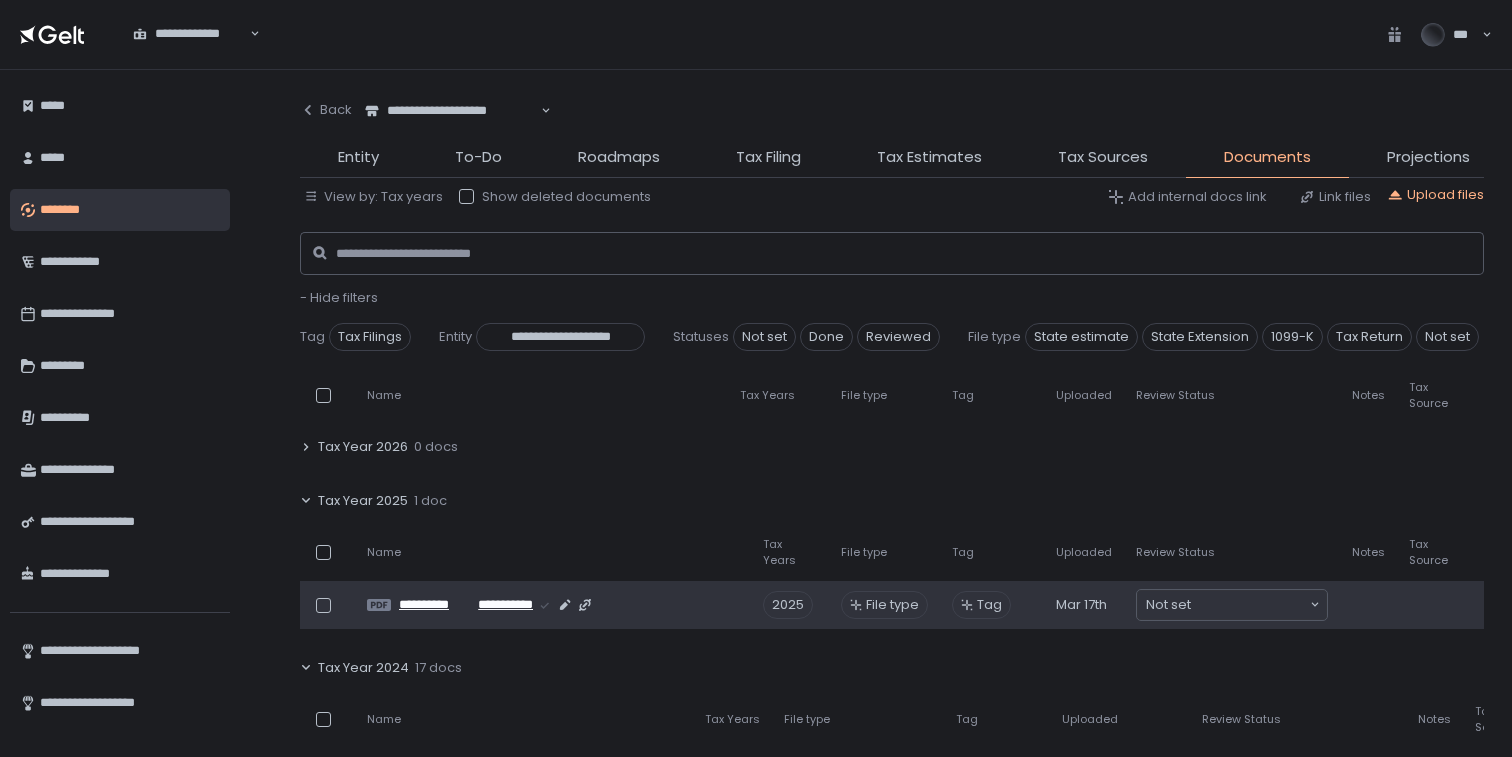click on "**********" at bounding box center (436, 605) 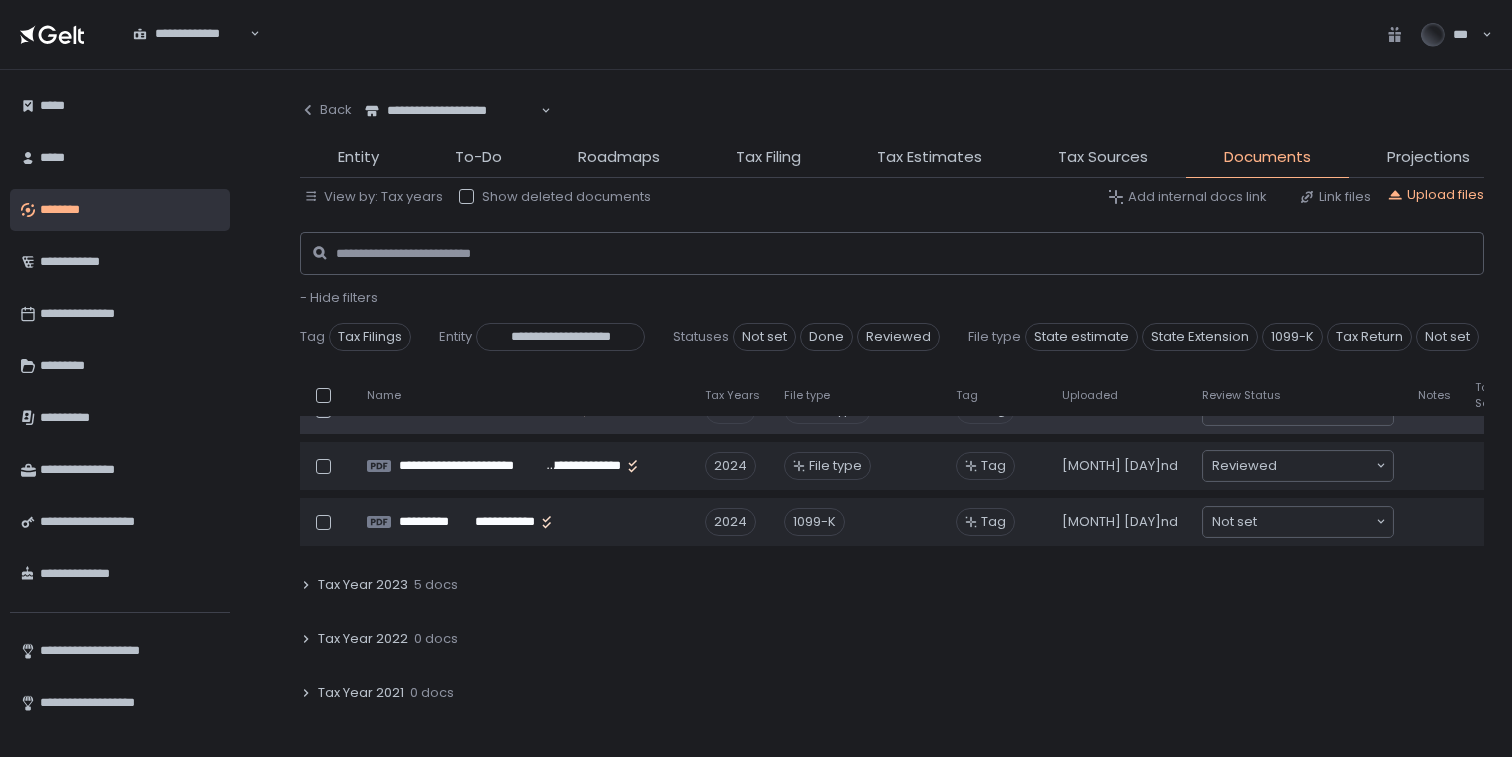 scroll, scrollTop: 1265, scrollLeft: 0, axis: vertical 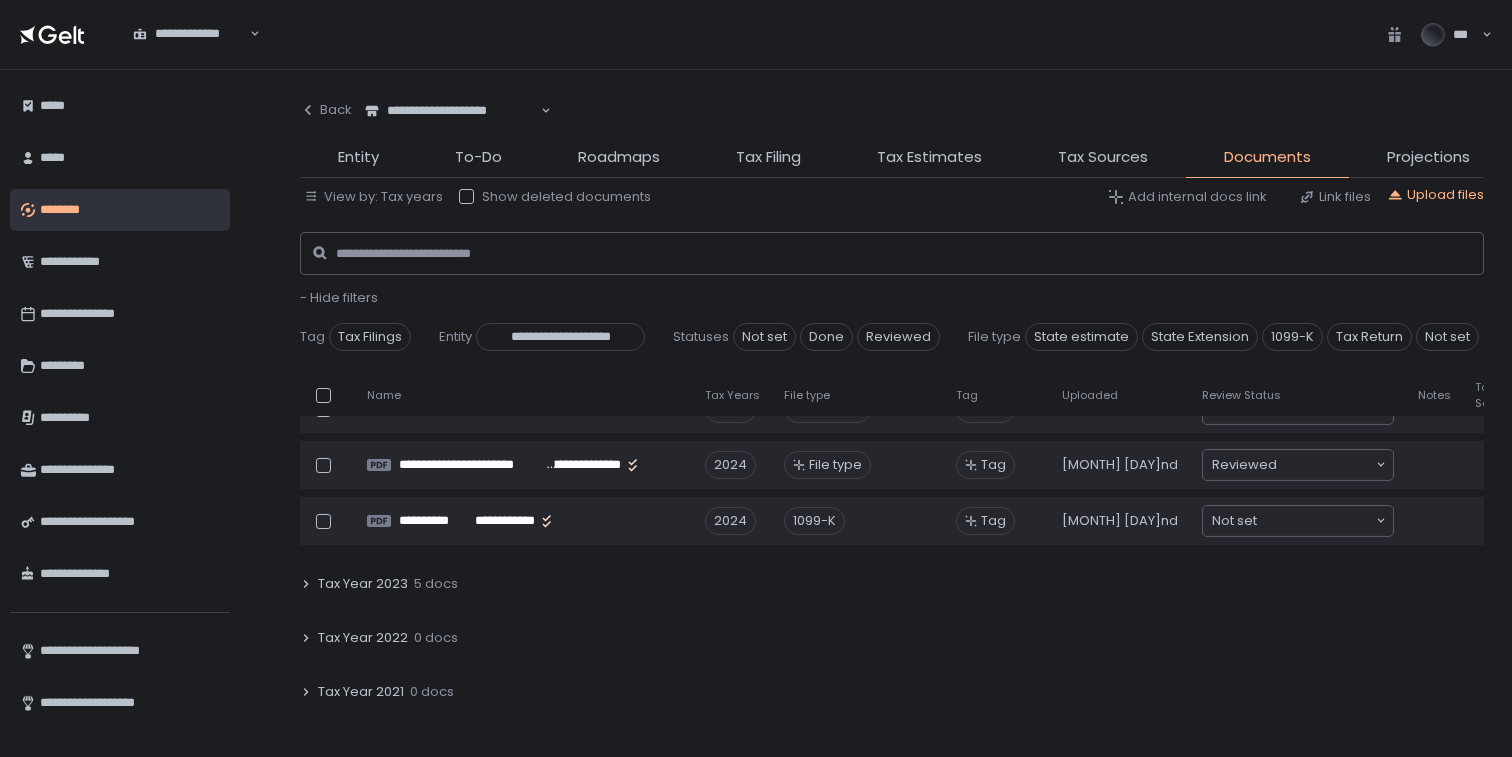 click on "5 docs" 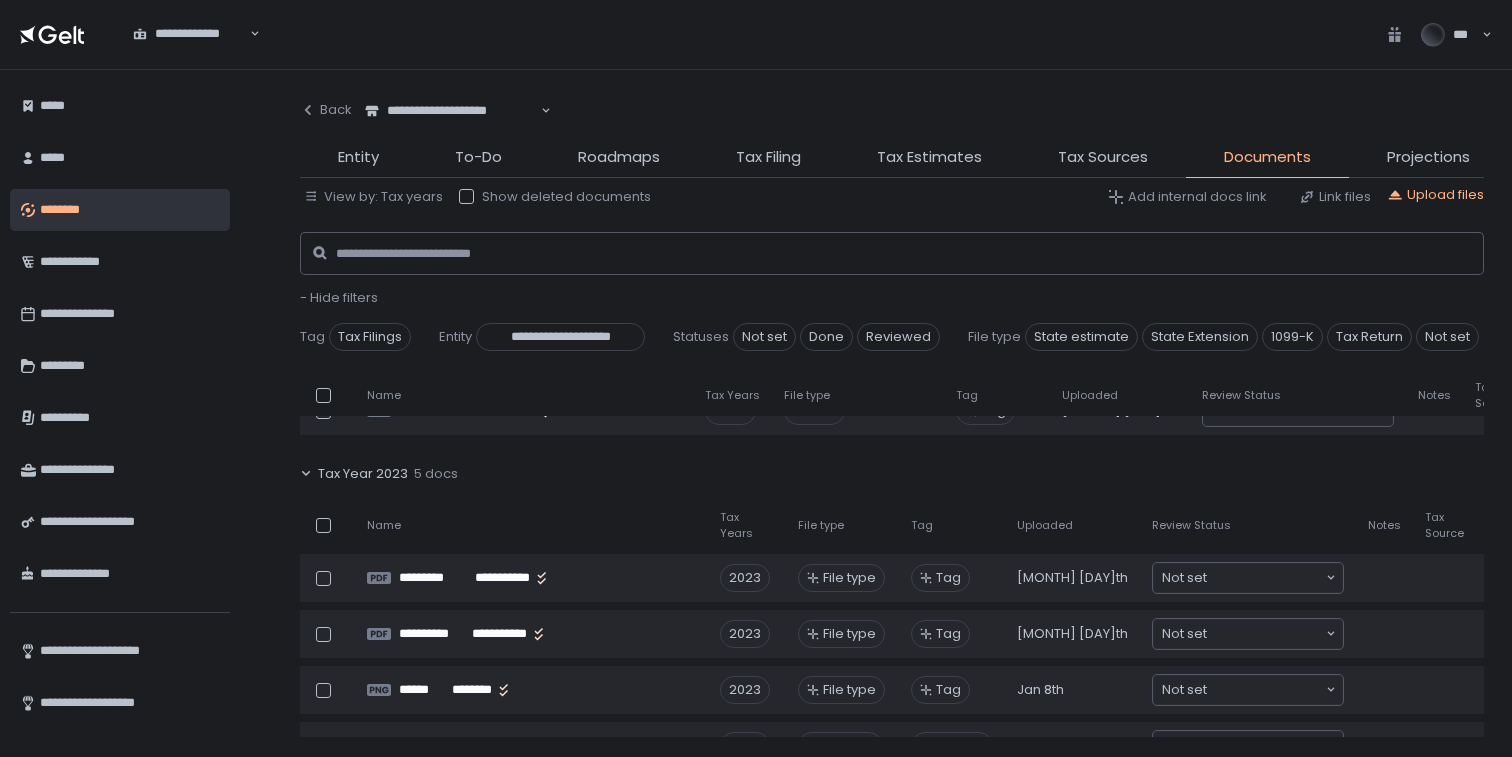 scroll, scrollTop: 1444, scrollLeft: 0, axis: vertical 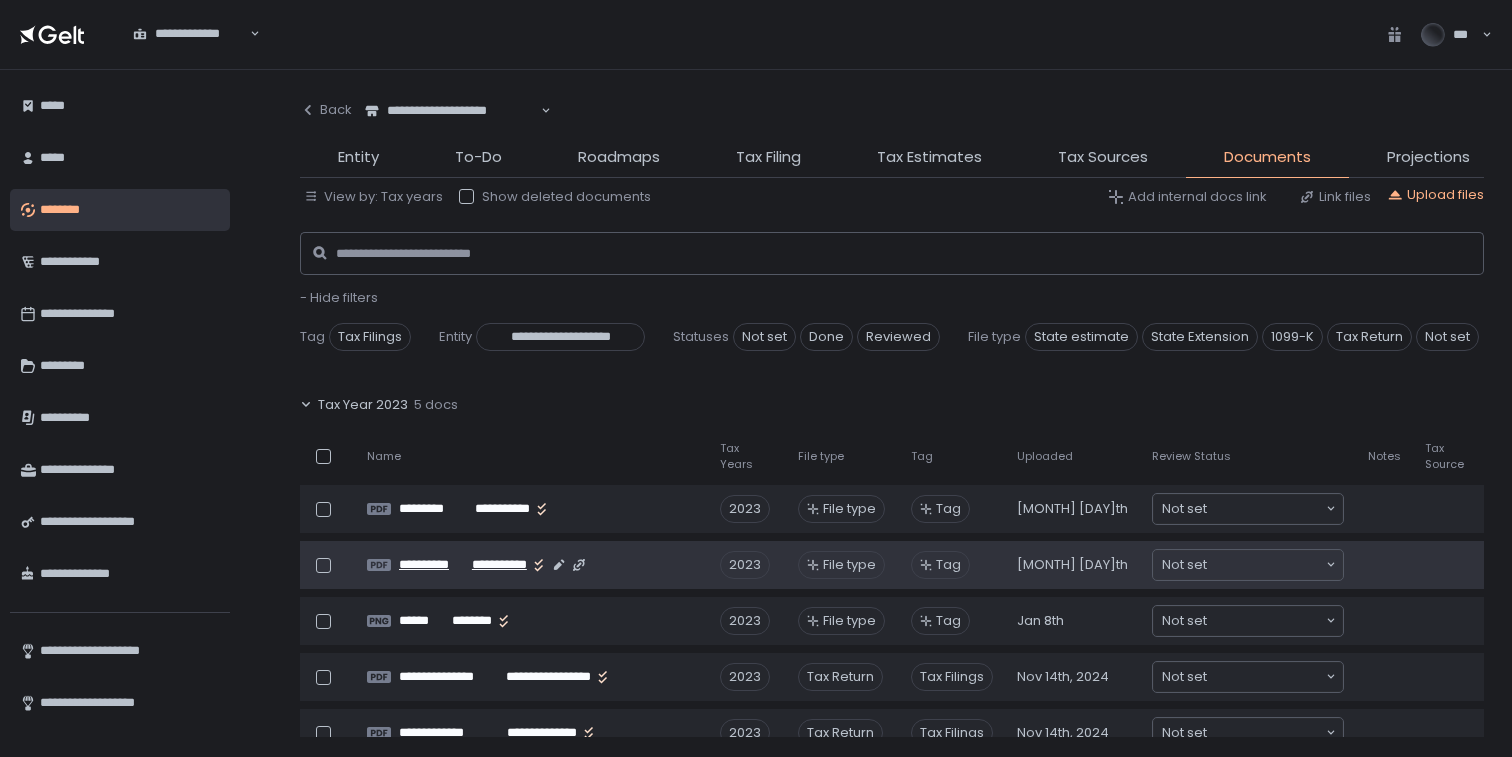 click on "**********" at bounding box center [495, 565] 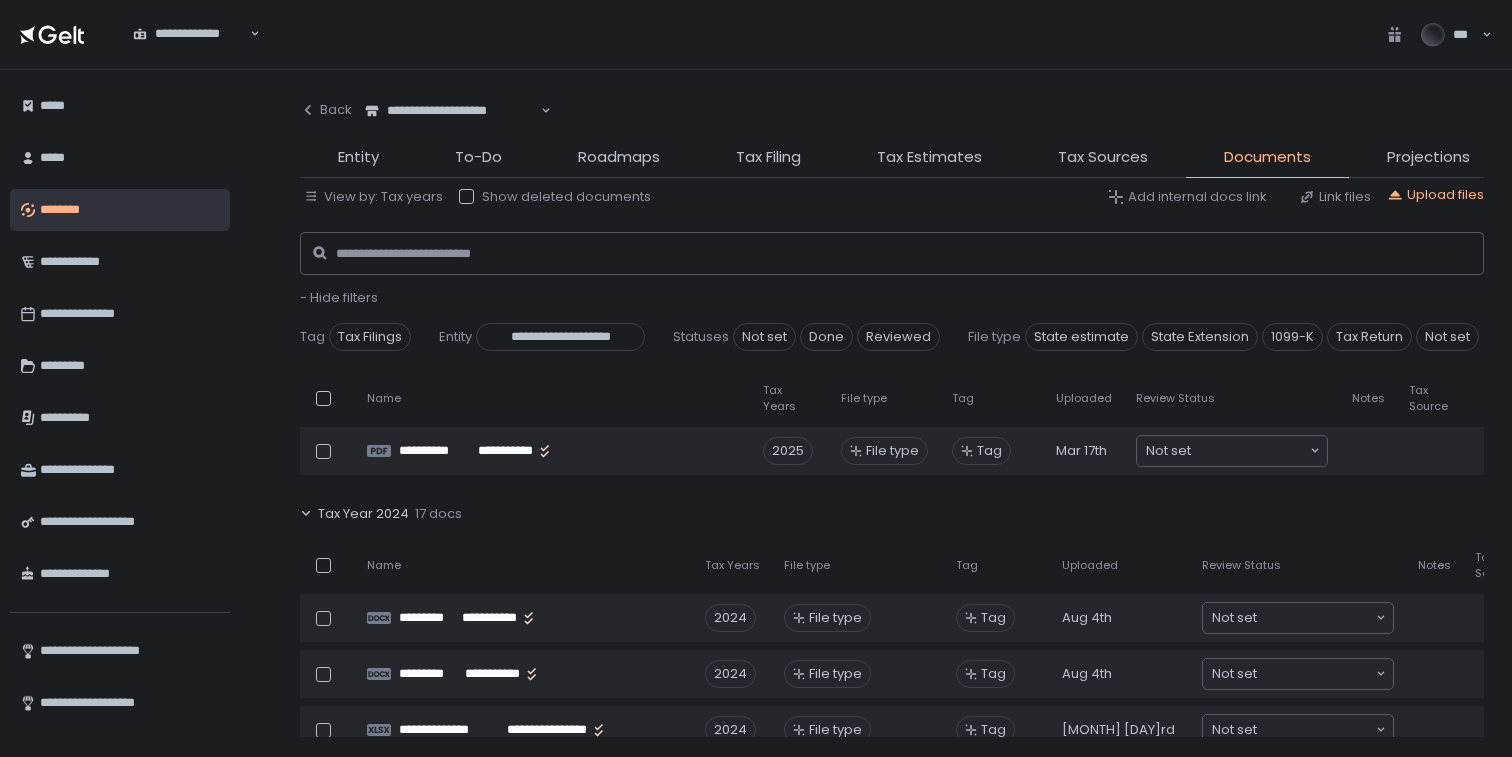 scroll, scrollTop: 254, scrollLeft: 0, axis: vertical 